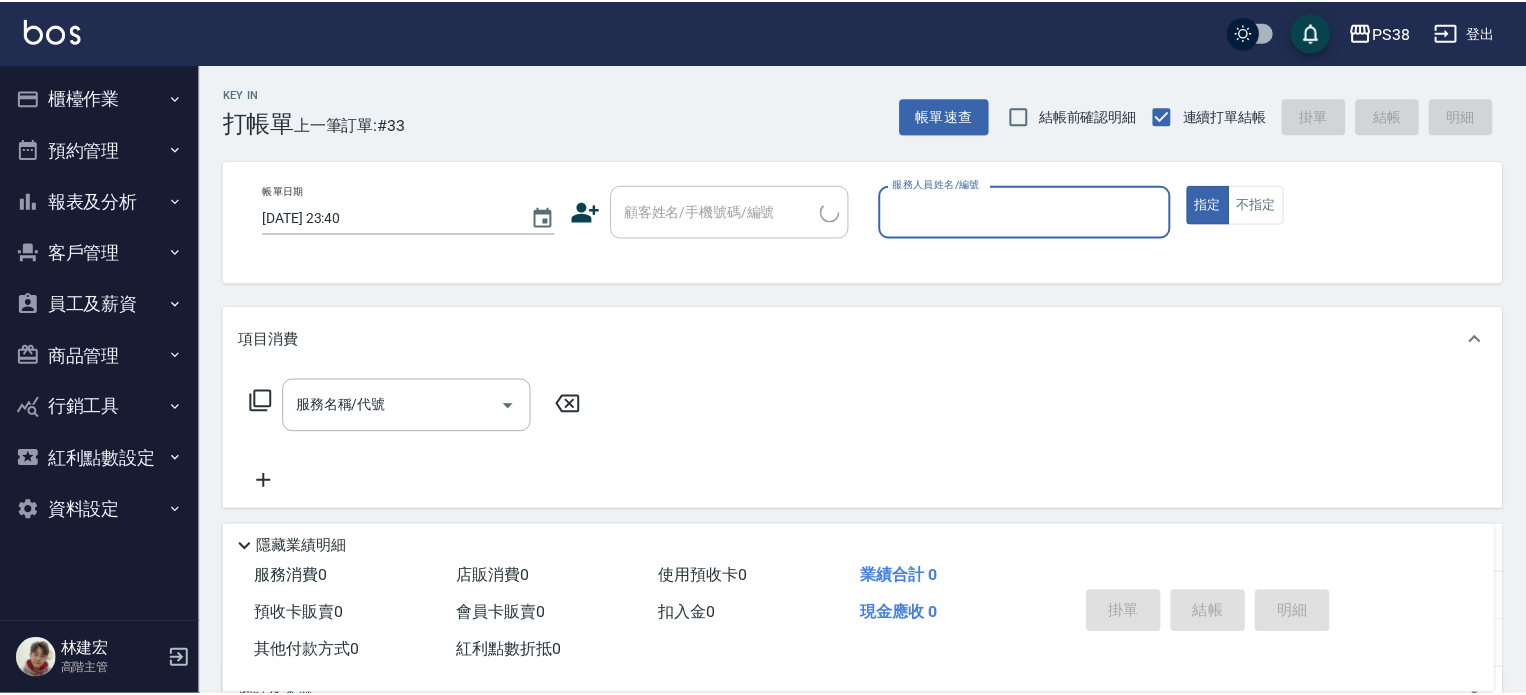 scroll, scrollTop: 0, scrollLeft: 0, axis: both 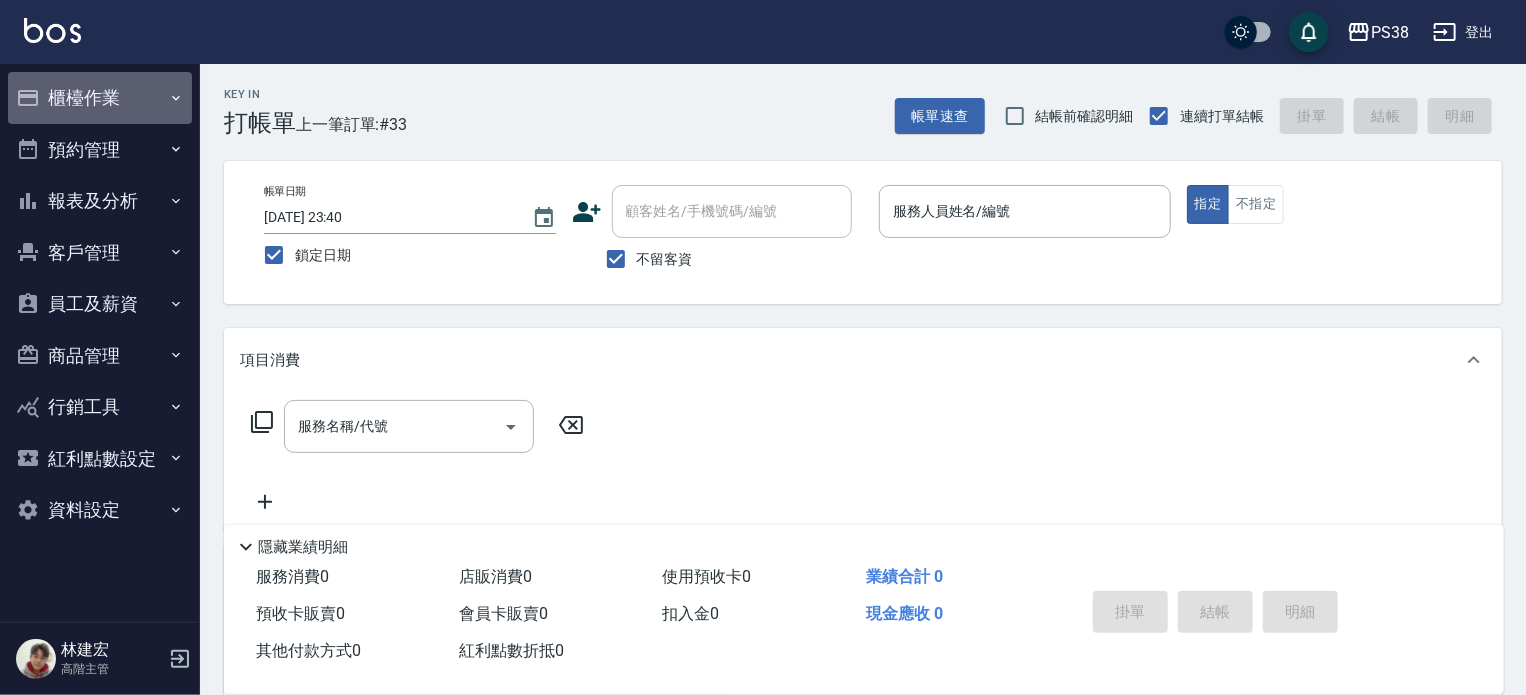 click on "櫃檯作業" at bounding box center [100, 98] 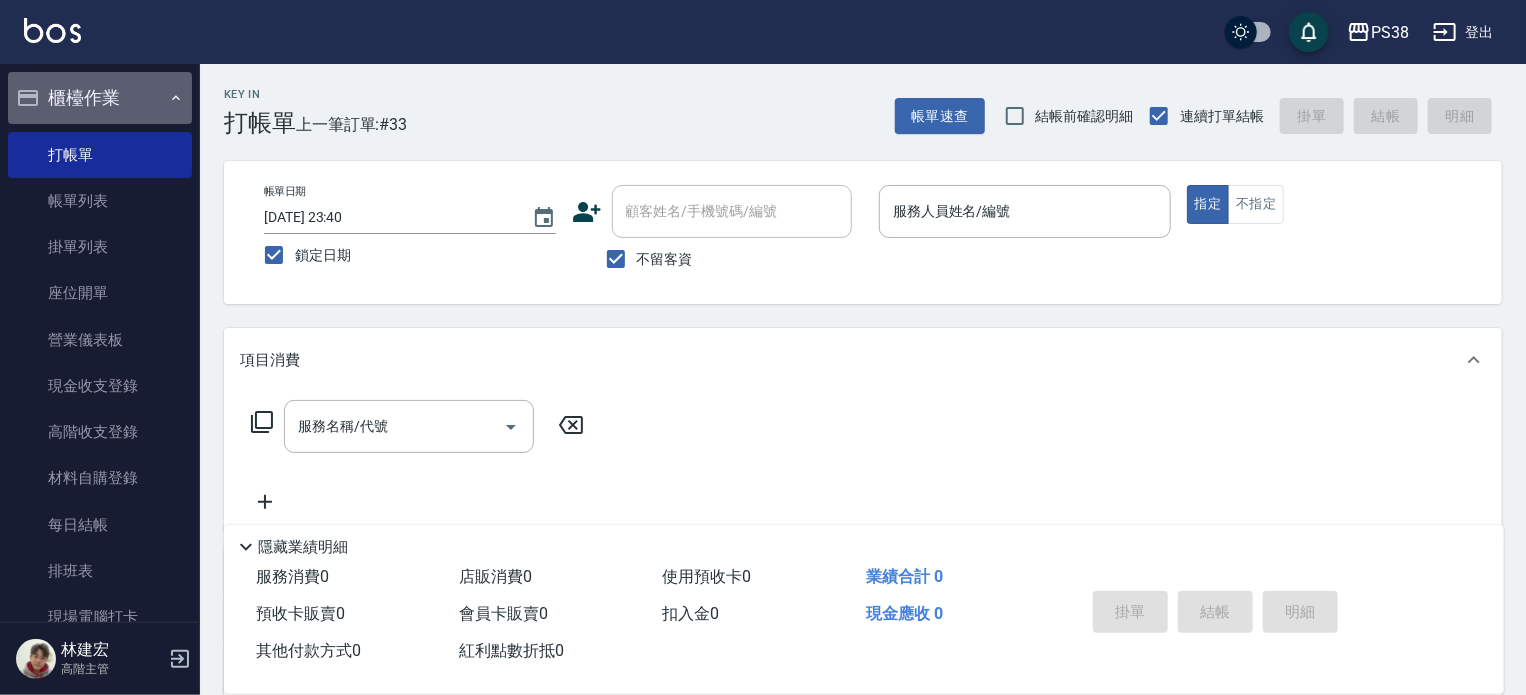 click on "櫃檯作業" at bounding box center (100, 98) 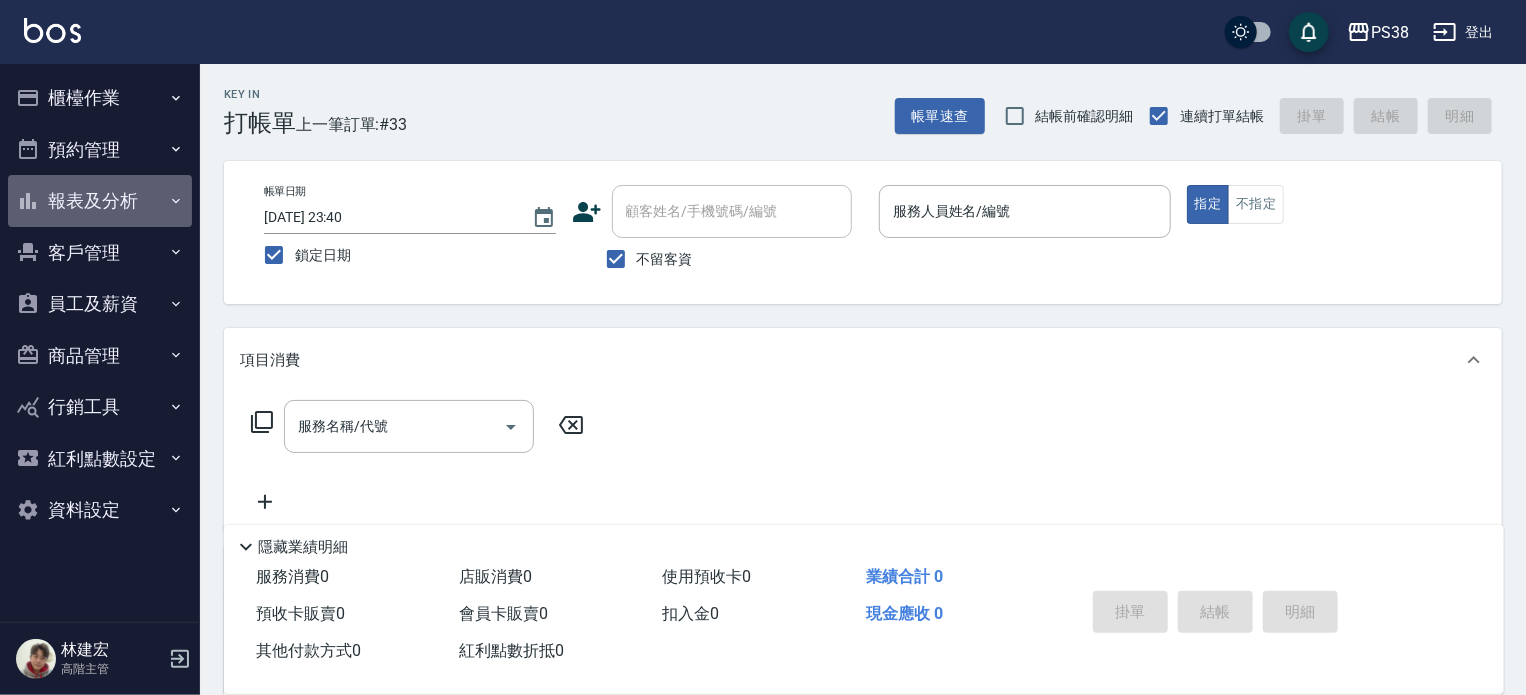 click on "報表及分析" at bounding box center (100, 201) 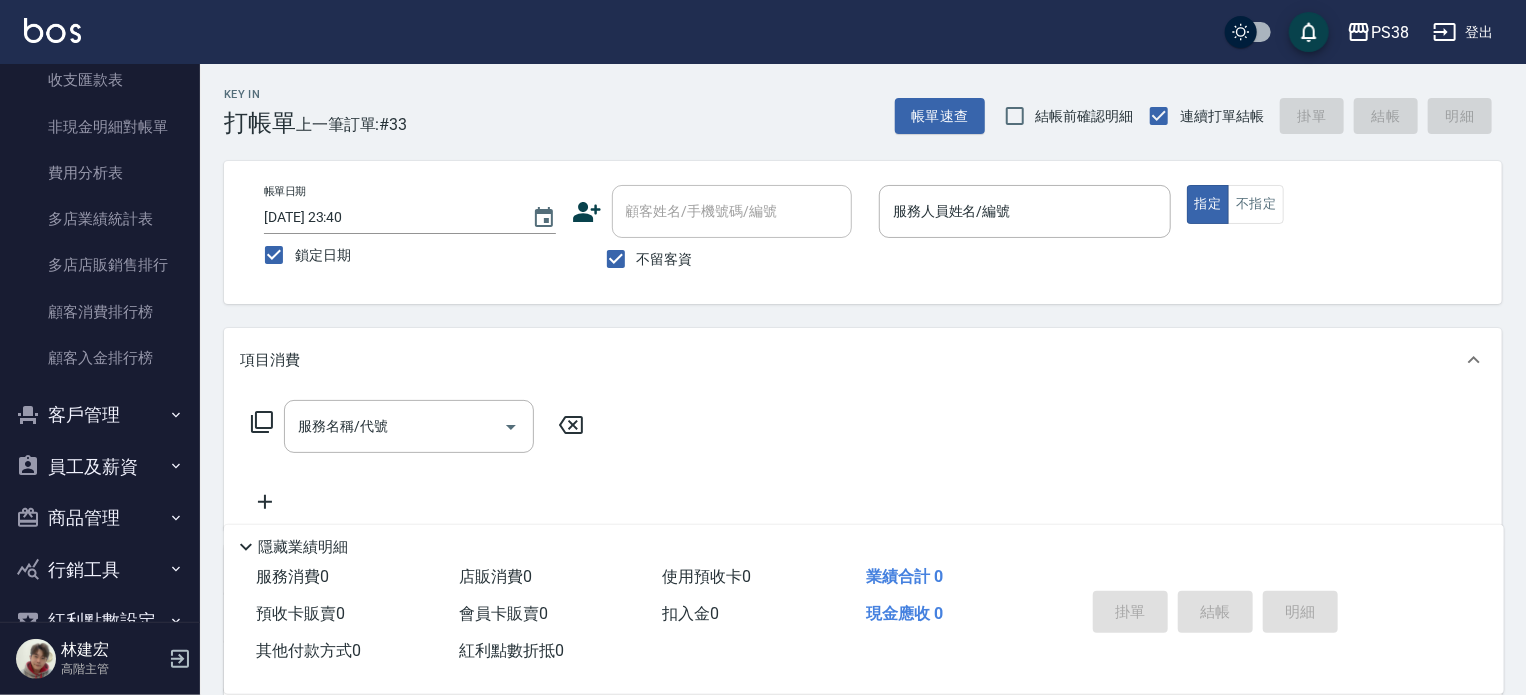 scroll, scrollTop: 1798, scrollLeft: 0, axis: vertical 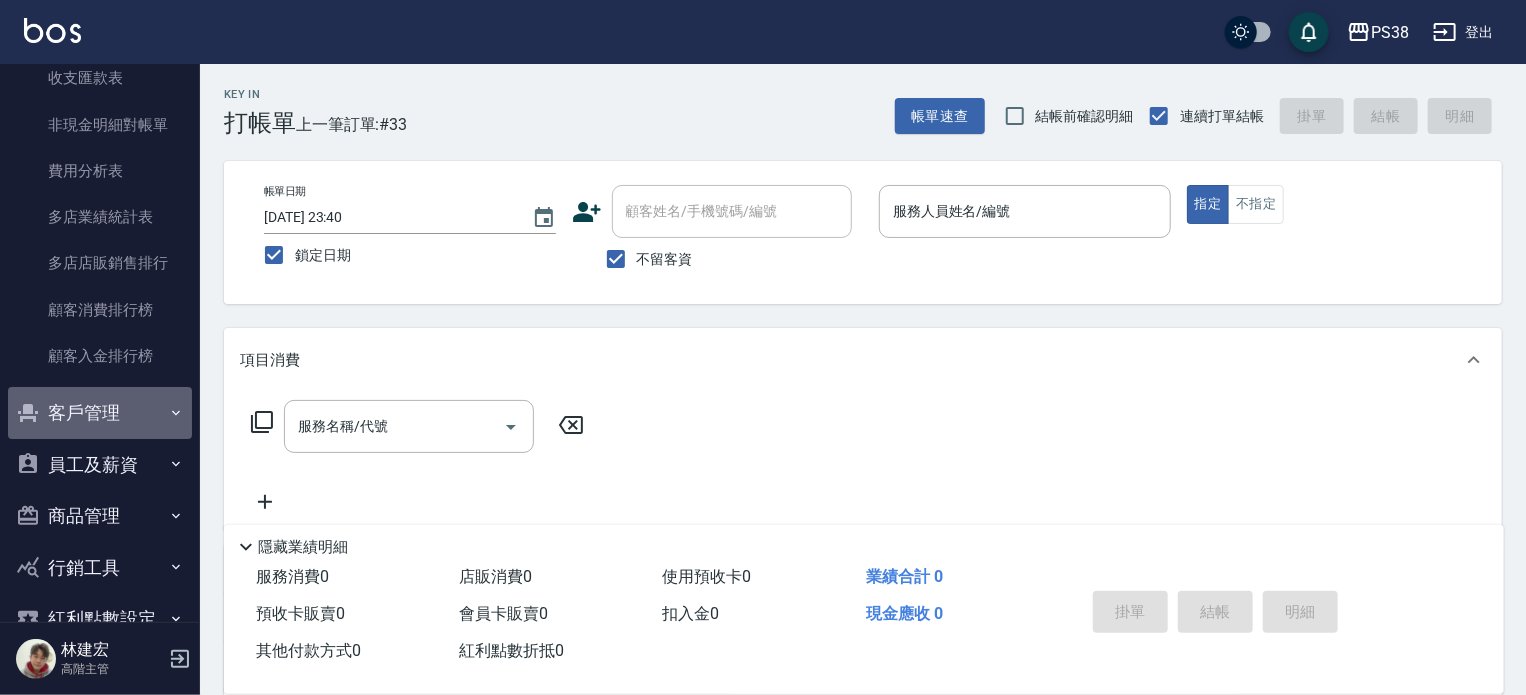 click on "客戶管理" at bounding box center [100, 413] 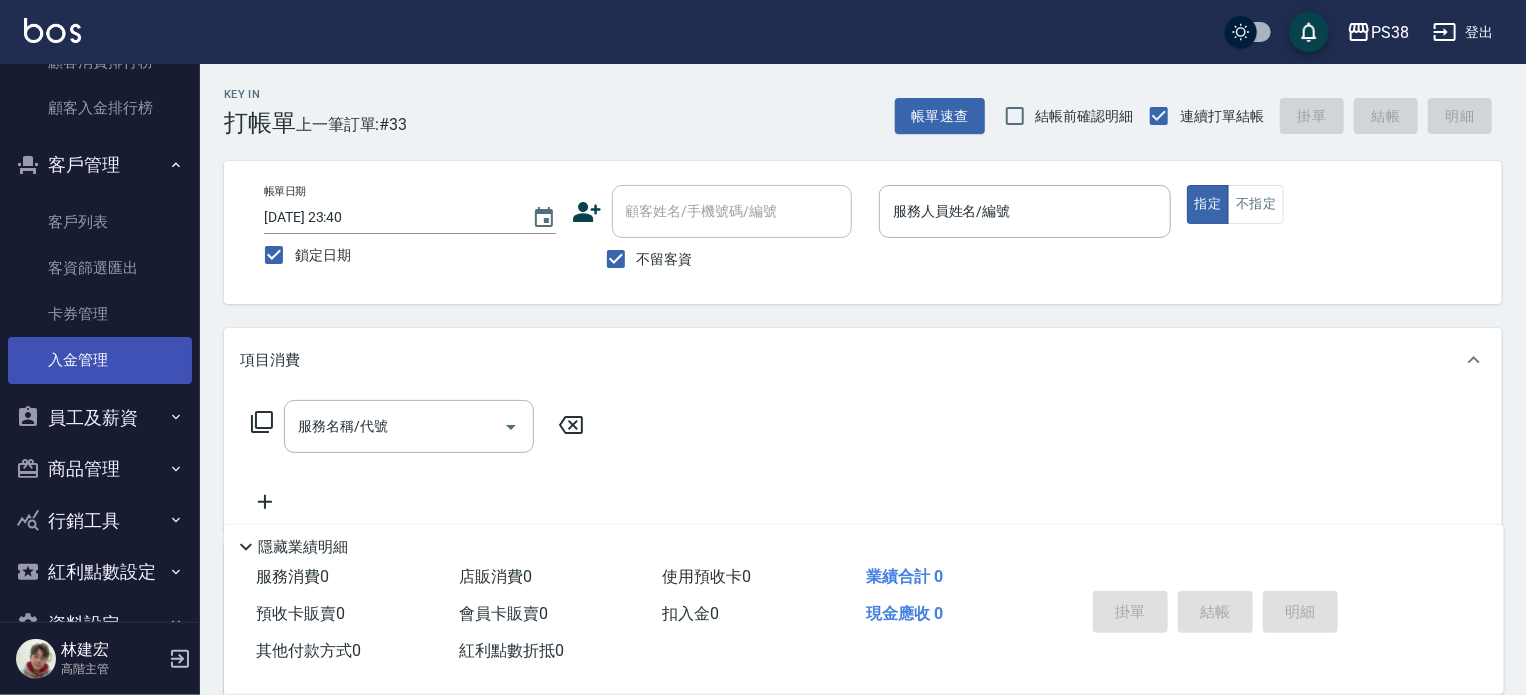 scroll, scrollTop: 2096, scrollLeft: 0, axis: vertical 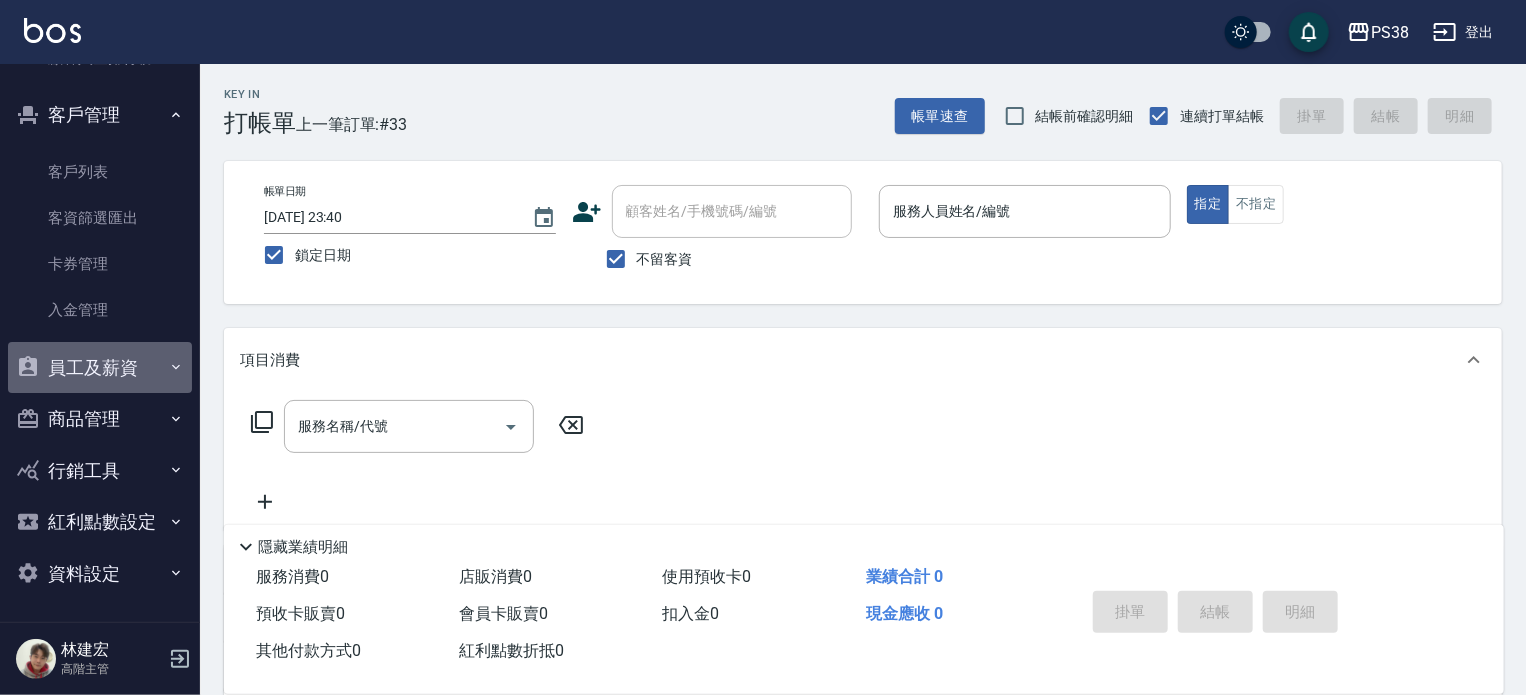 click on "員工及薪資" at bounding box center (100, 368) 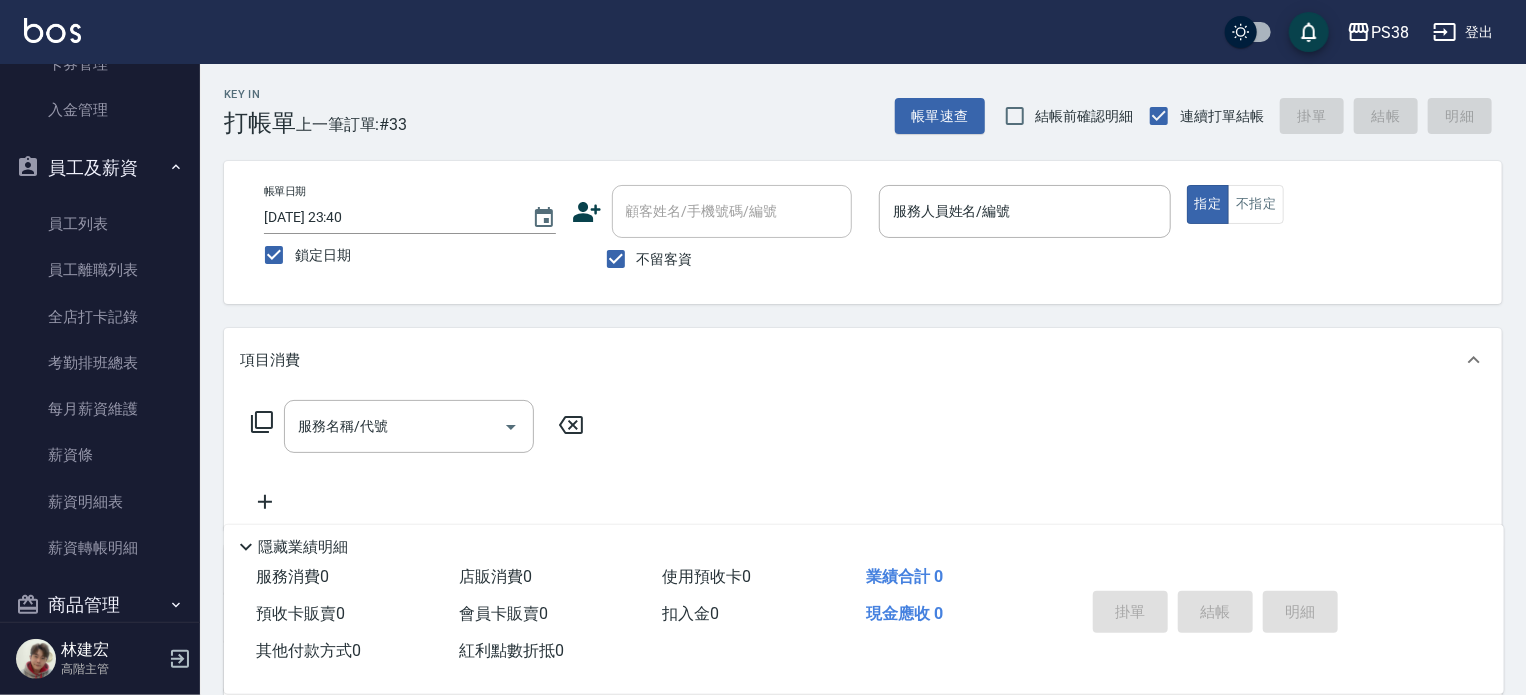 scroll, scrollTop: 2482, scrollLeft: 0, axis: vertical 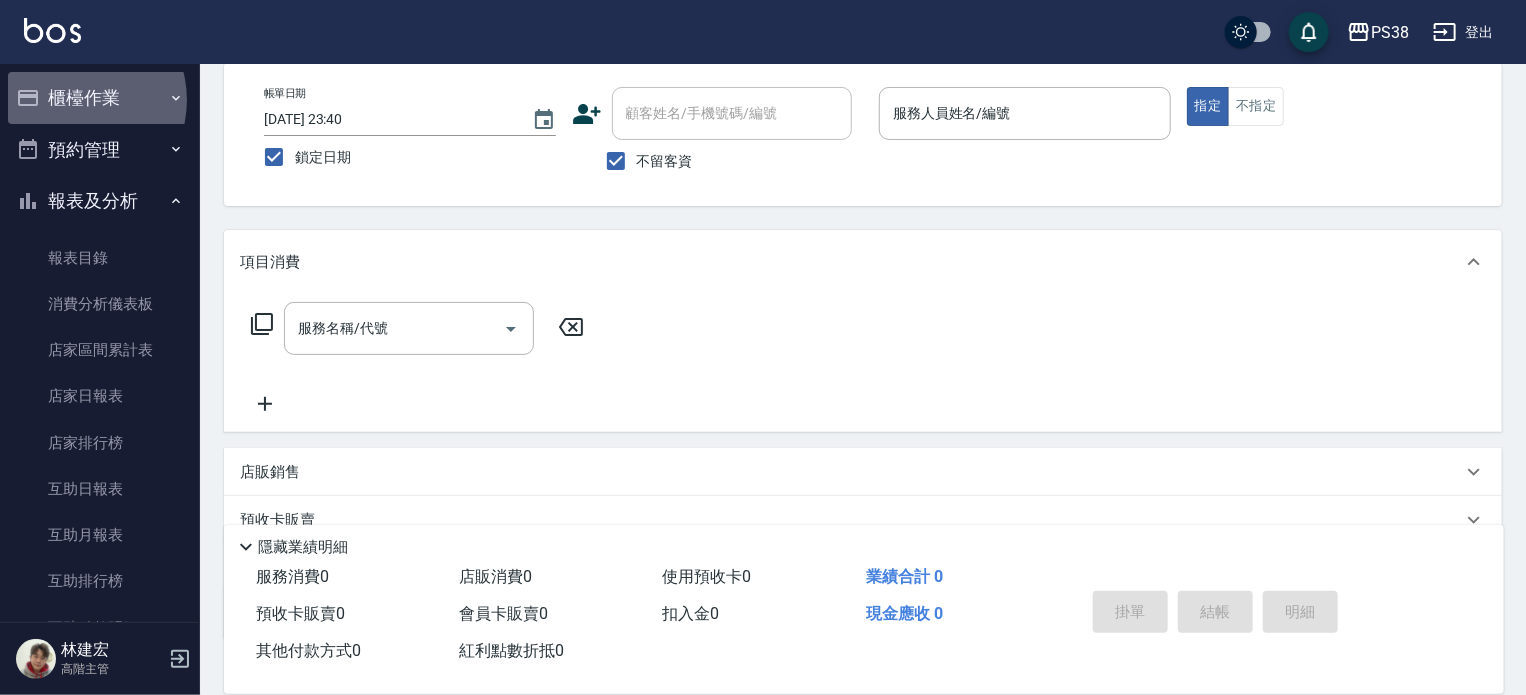 click on "櫃檯作業" at bounding box center (100, 98) 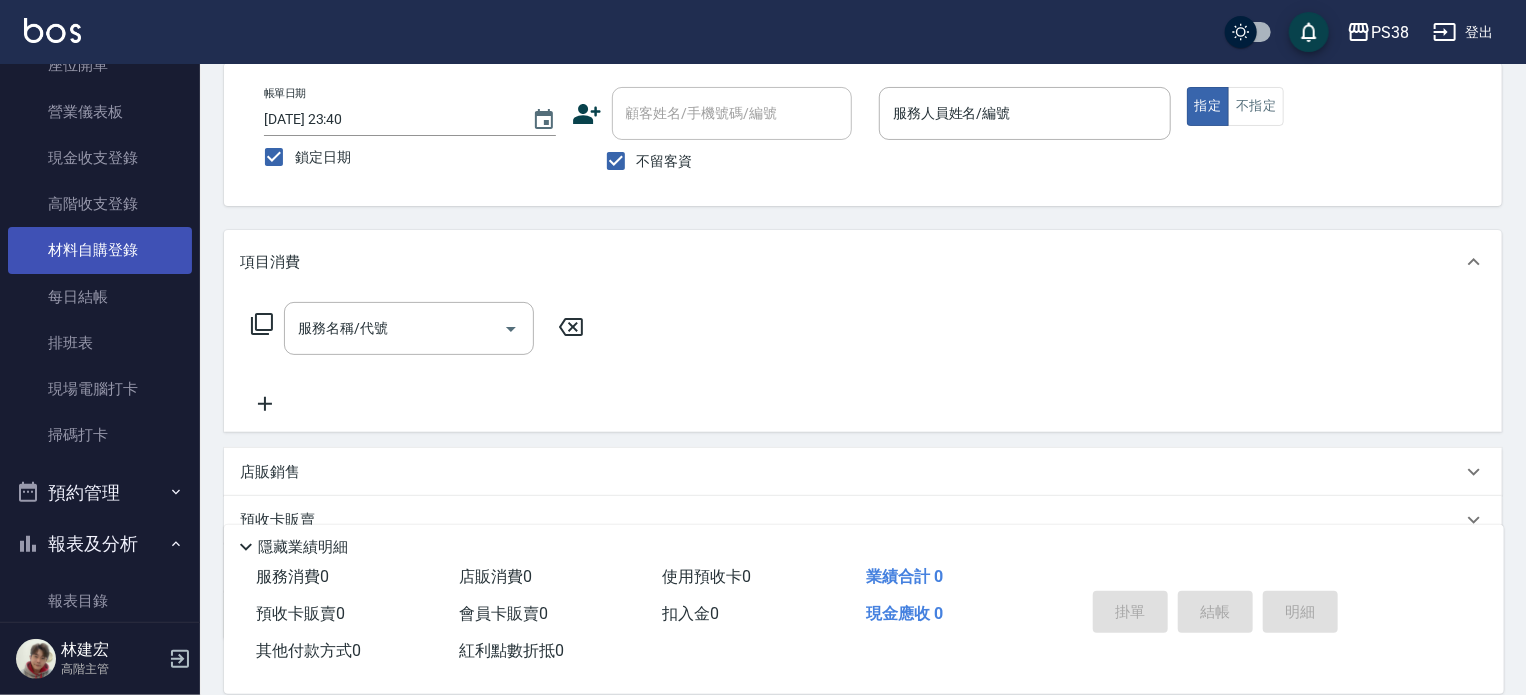 scroll, scrollTop: 239, scrollLeft: 0, axis: vertical 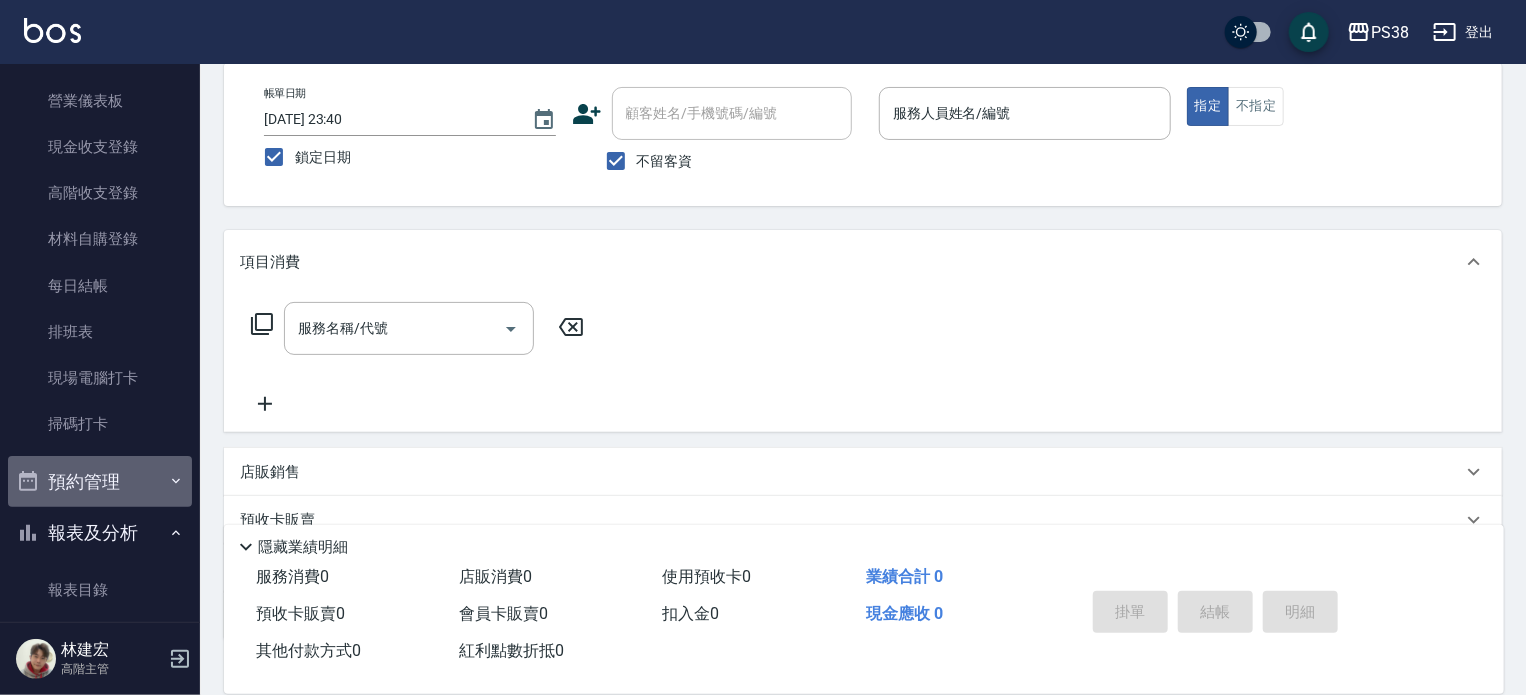 click on "預約管理" at bounding box center (100, 482) 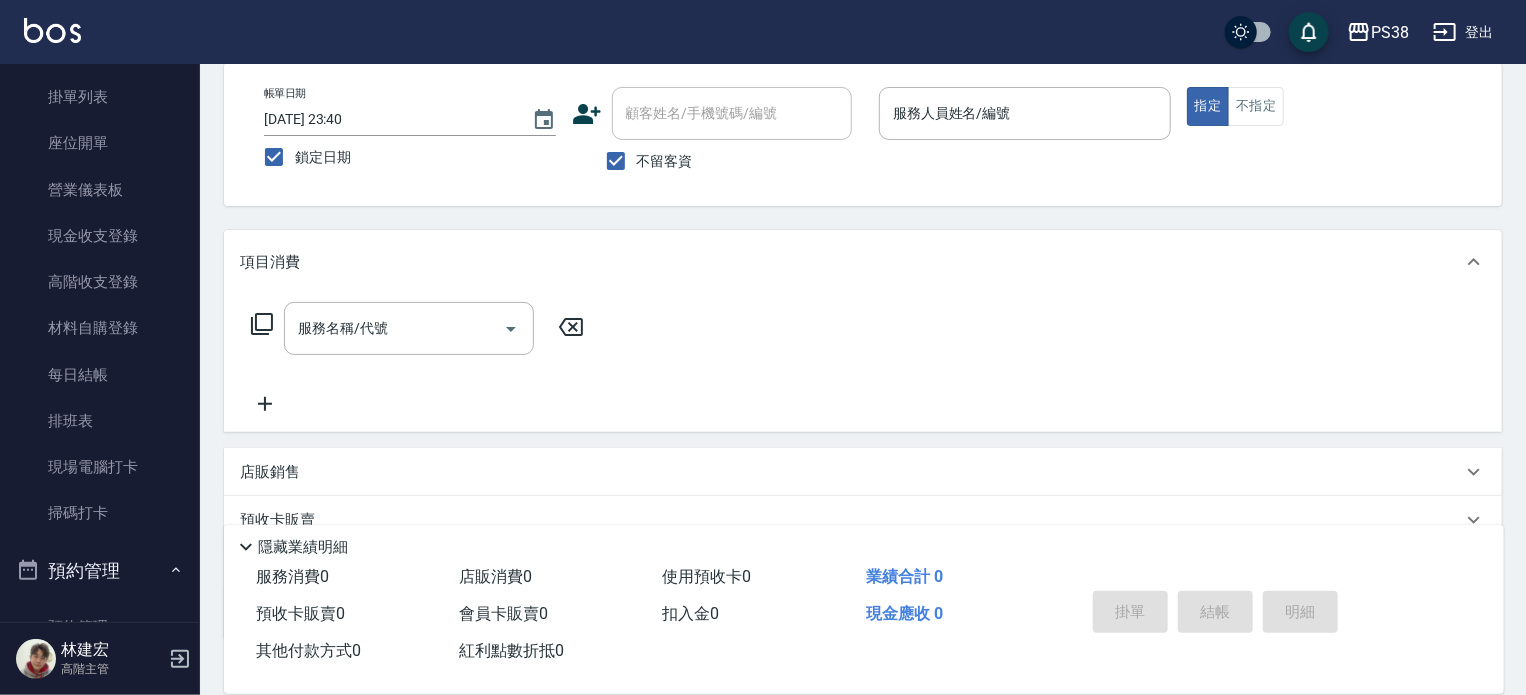 scroll, scrollTop: 146, scrollLeft: 0, axis: vertical 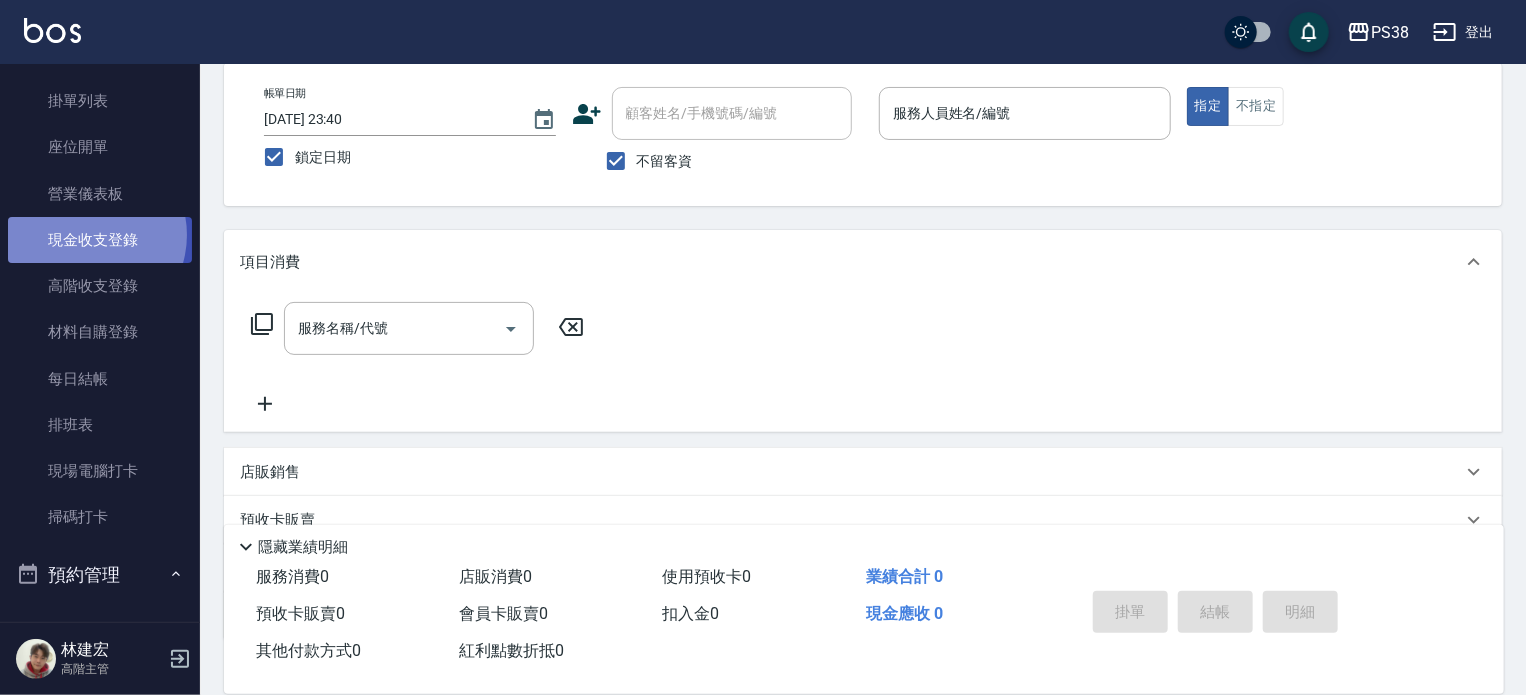 click on "現金收支登錄" at bounding box center [100, 240] 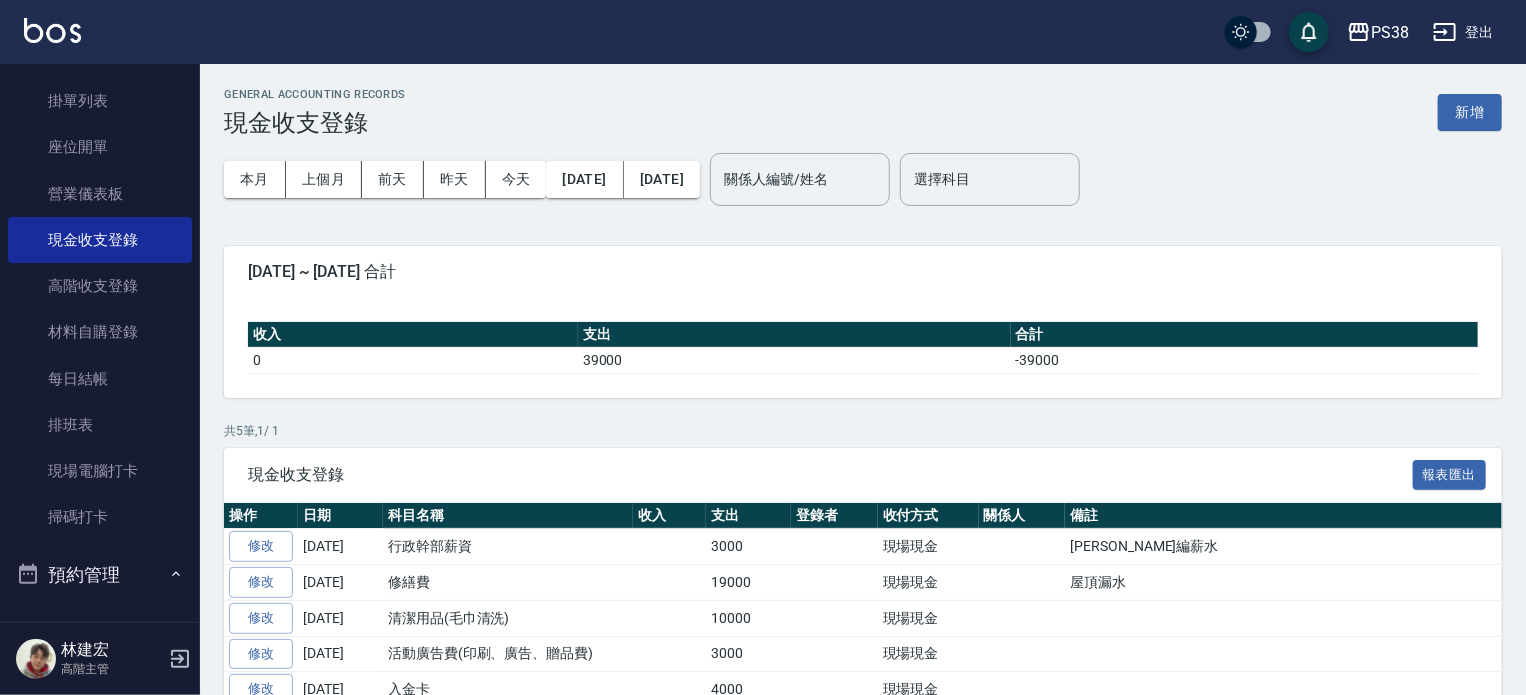 scroll, scrollTop: 87, scrollLeft: 0, axis: vertical 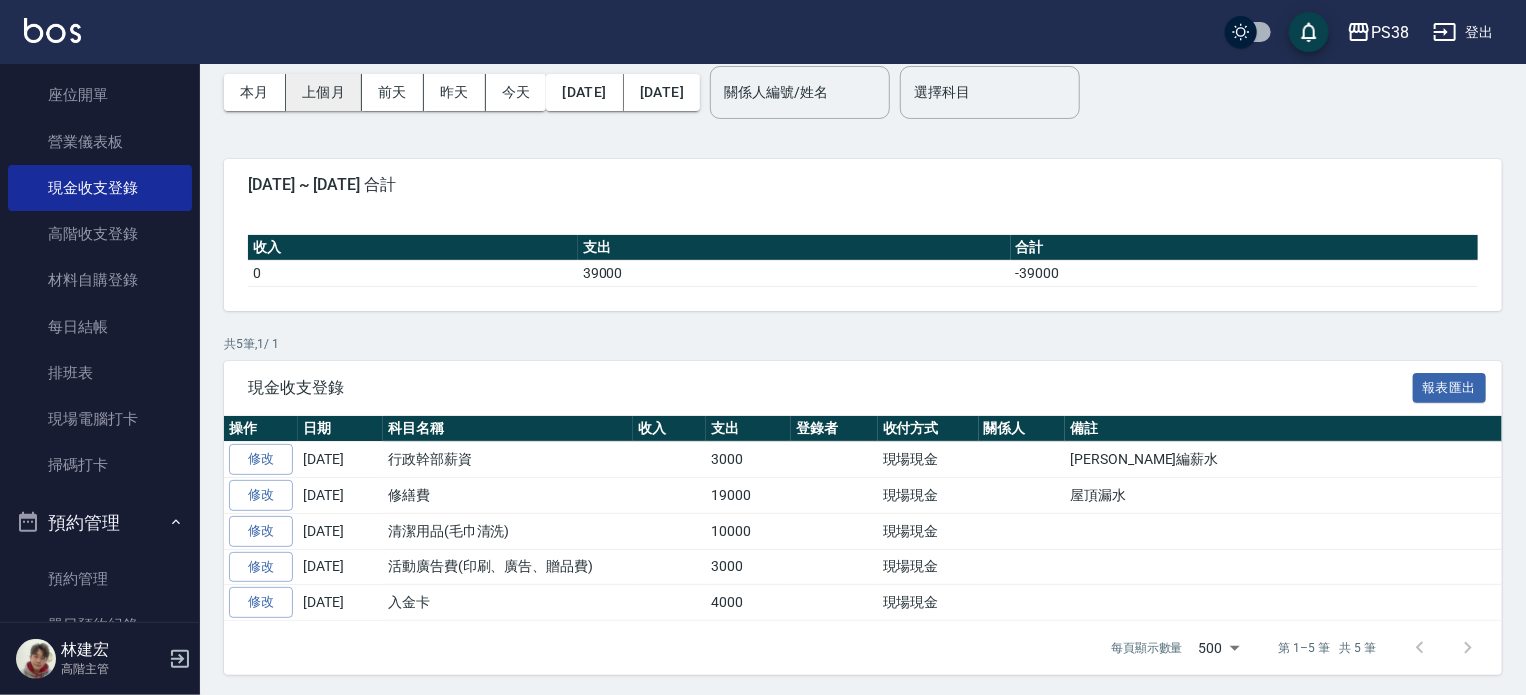 drag, startPoint x: 319, startPoint y: 69, endPoint x: 320, endPoint y: 87, distance: 18.027756 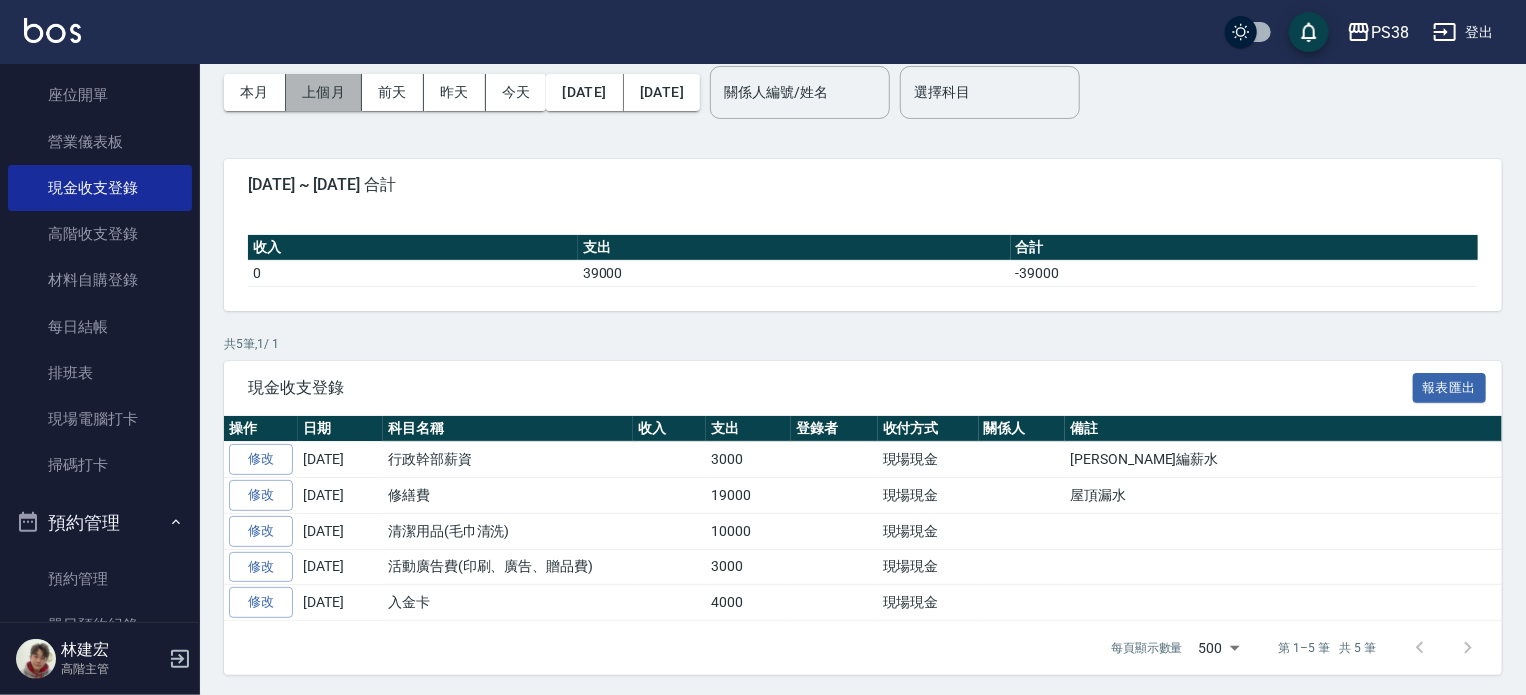 click on "上個月" at bounding box center (324, 92) 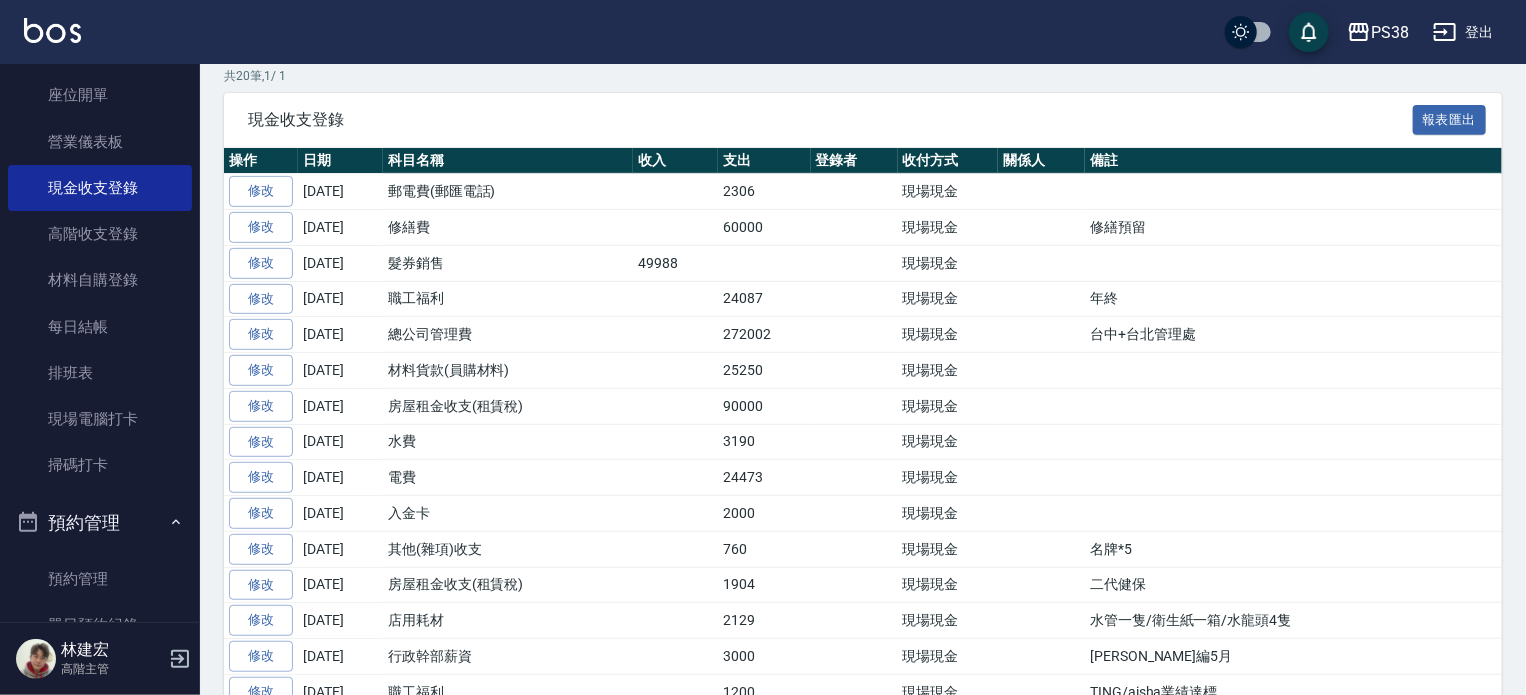 scroll, scrollTop: 352, scrollLeft: 0, axis: vertical 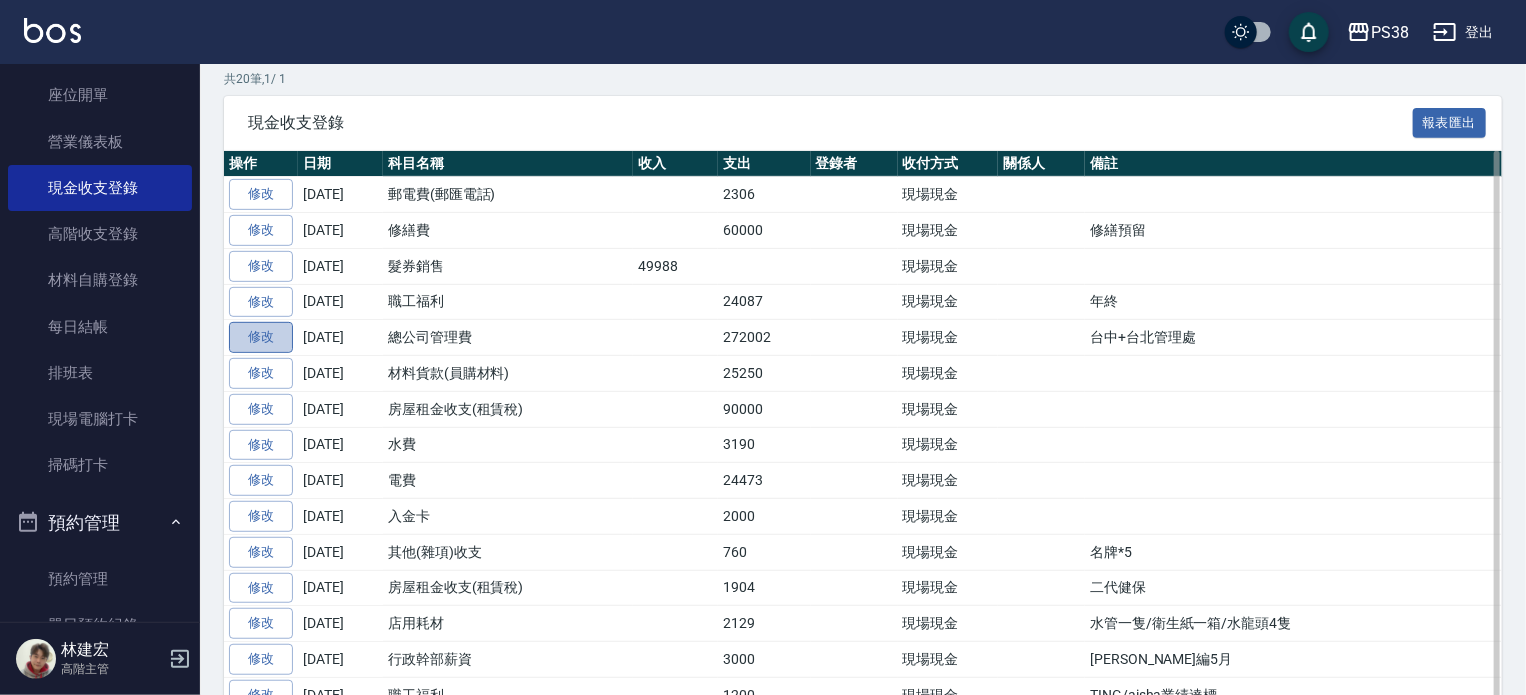 click on "修改" at bounding box center [261, 337] 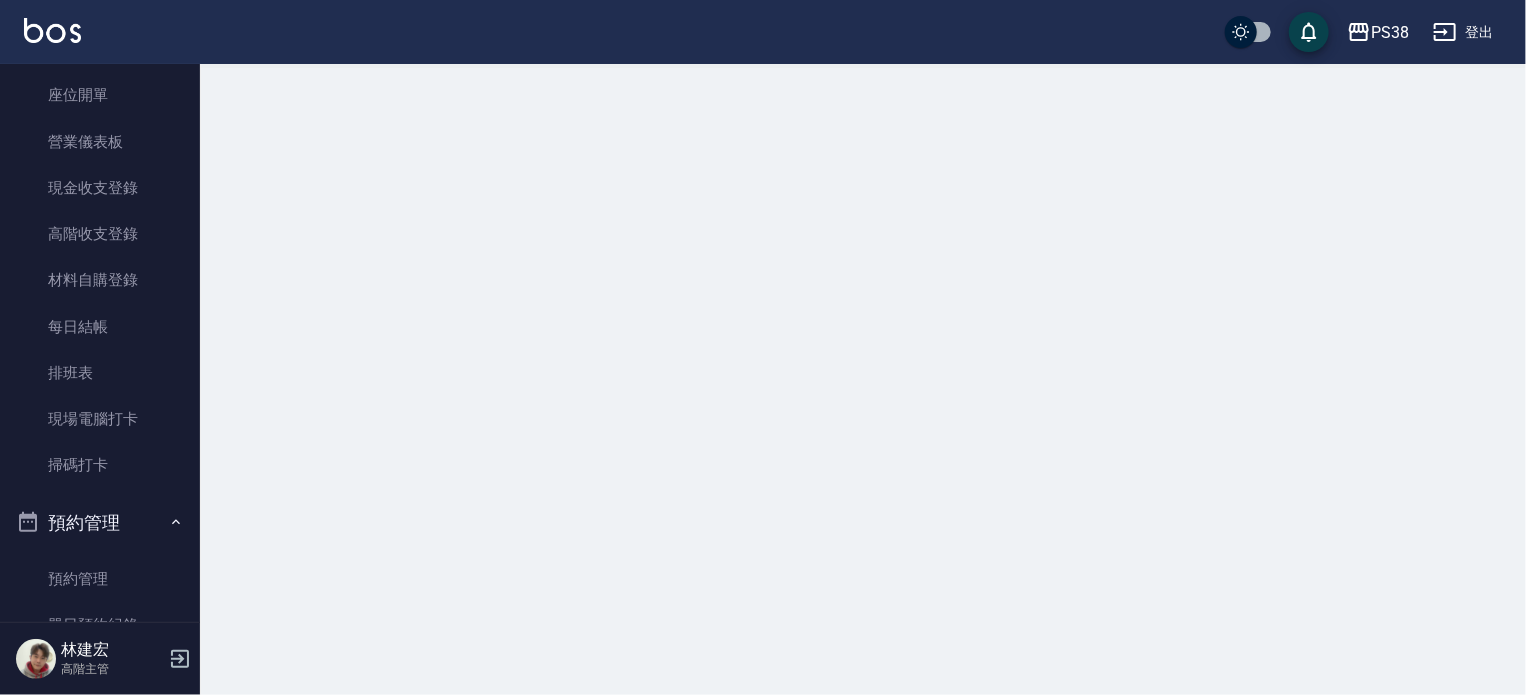 scroll, scrollTop: 0, scrollLeft: 0, axis: both 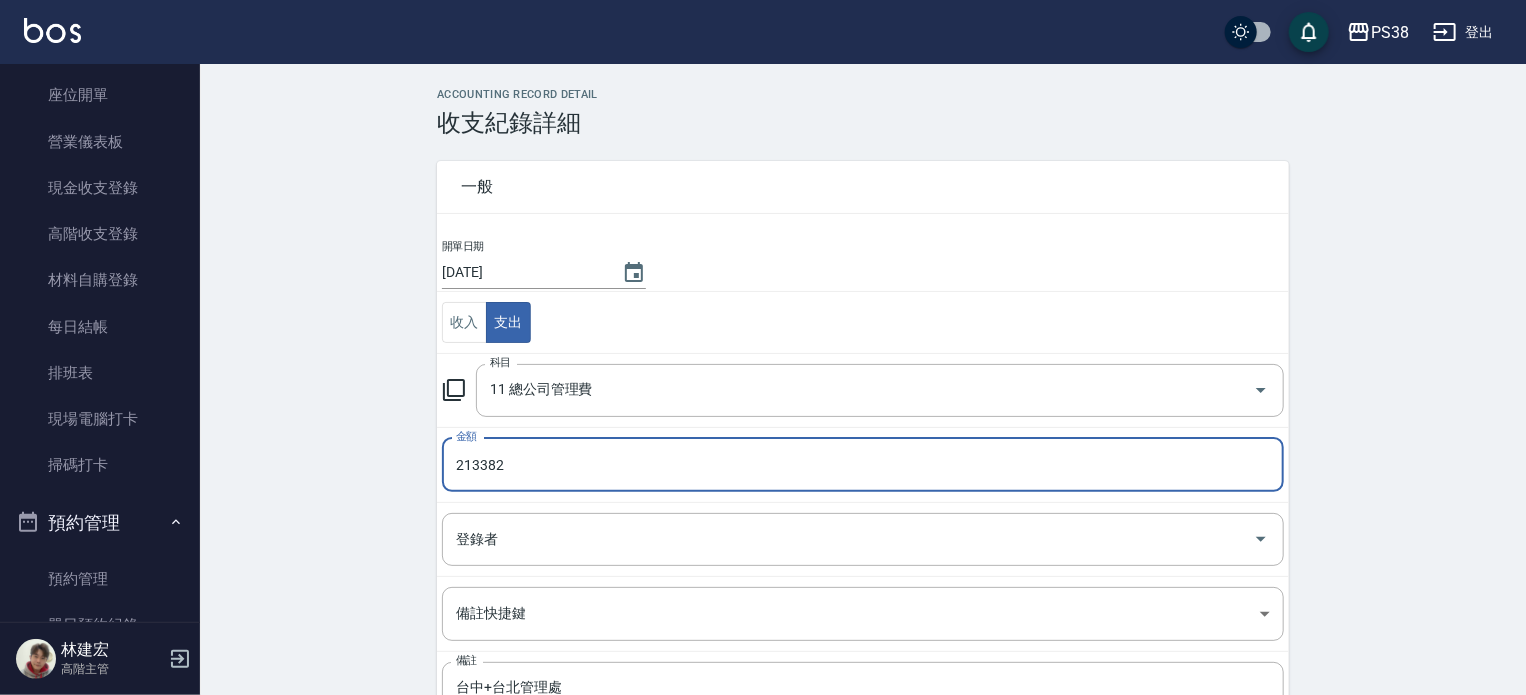 type on "213382" 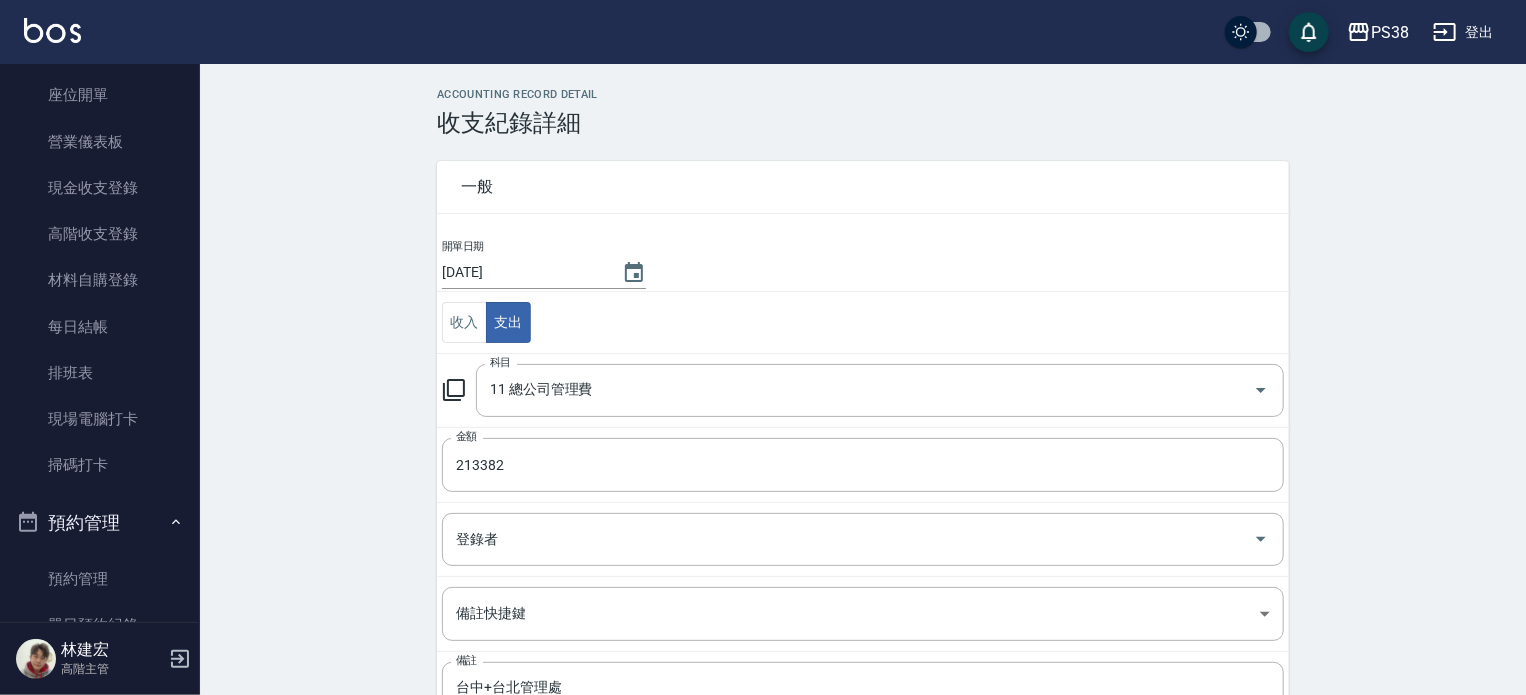 click on "ACCOUNTING RECORD DETAIL 收支紀錄詳細 一般 開單日期 2025/06/30 收入 支出 科目 11 總公司管理費 科目 金額 213382 金額 登錄者 登錄者 備註快捷鍵 ​ 備註快捷鍵 備註 台中+台北管理處 x 備註 儲存 刪除" at bounding box center [863, 473] 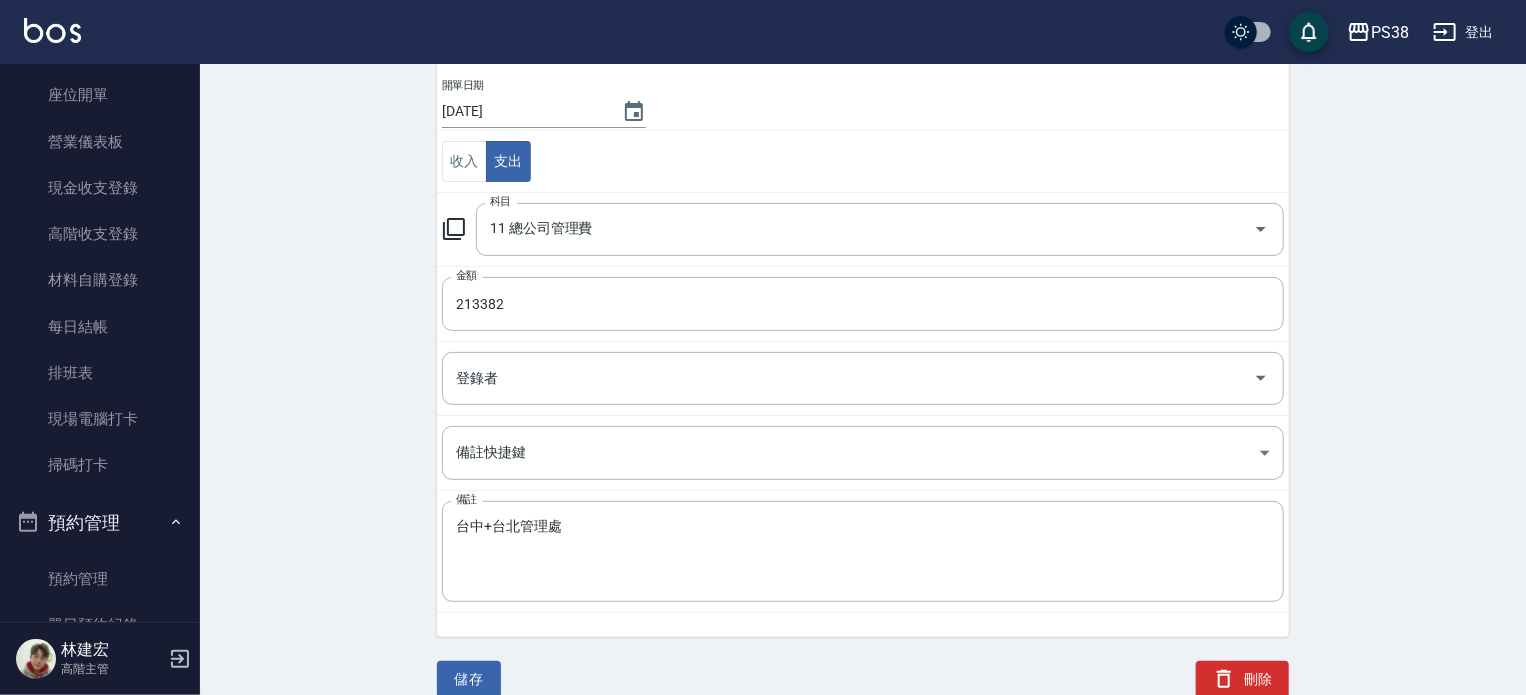 scroll, scrollTop: 160, scrollLeft: 0, axis: vertical 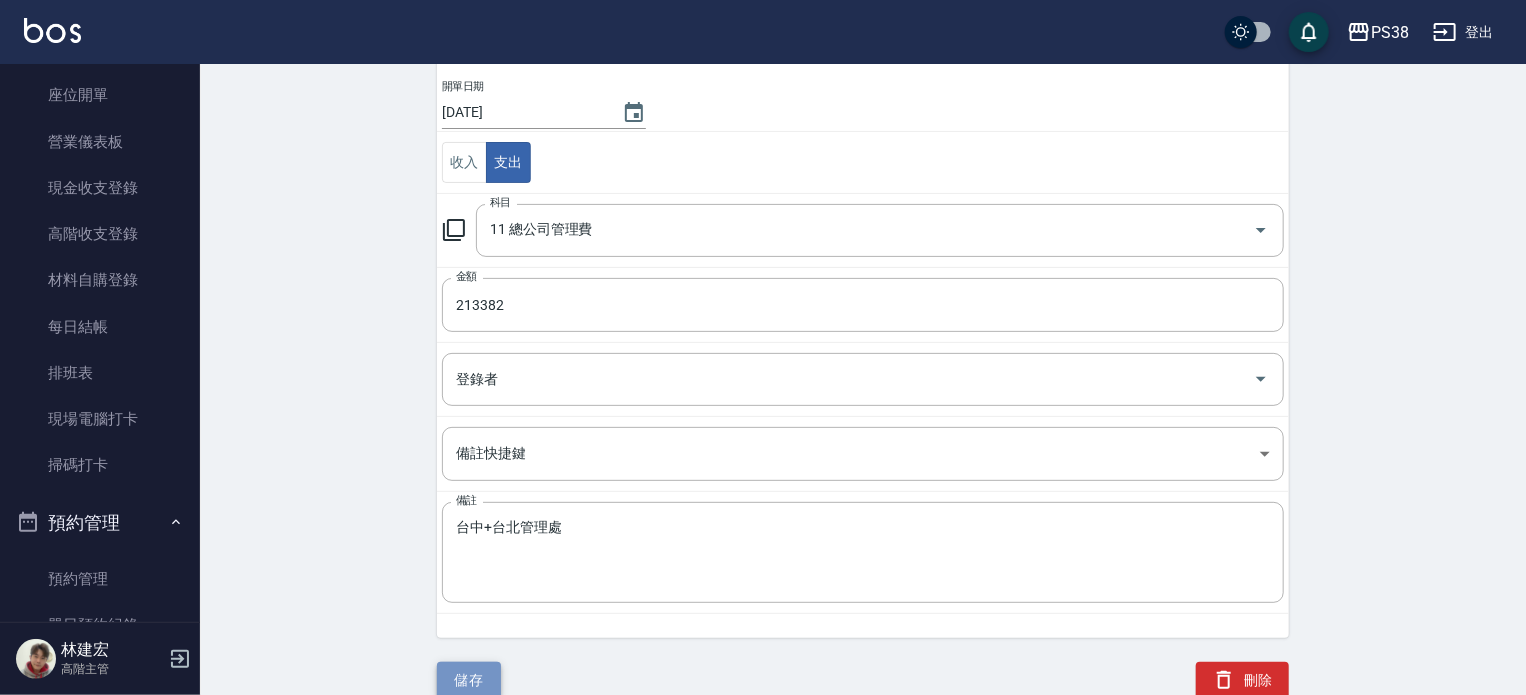click on "儲存" at bounding box center [469, 680] 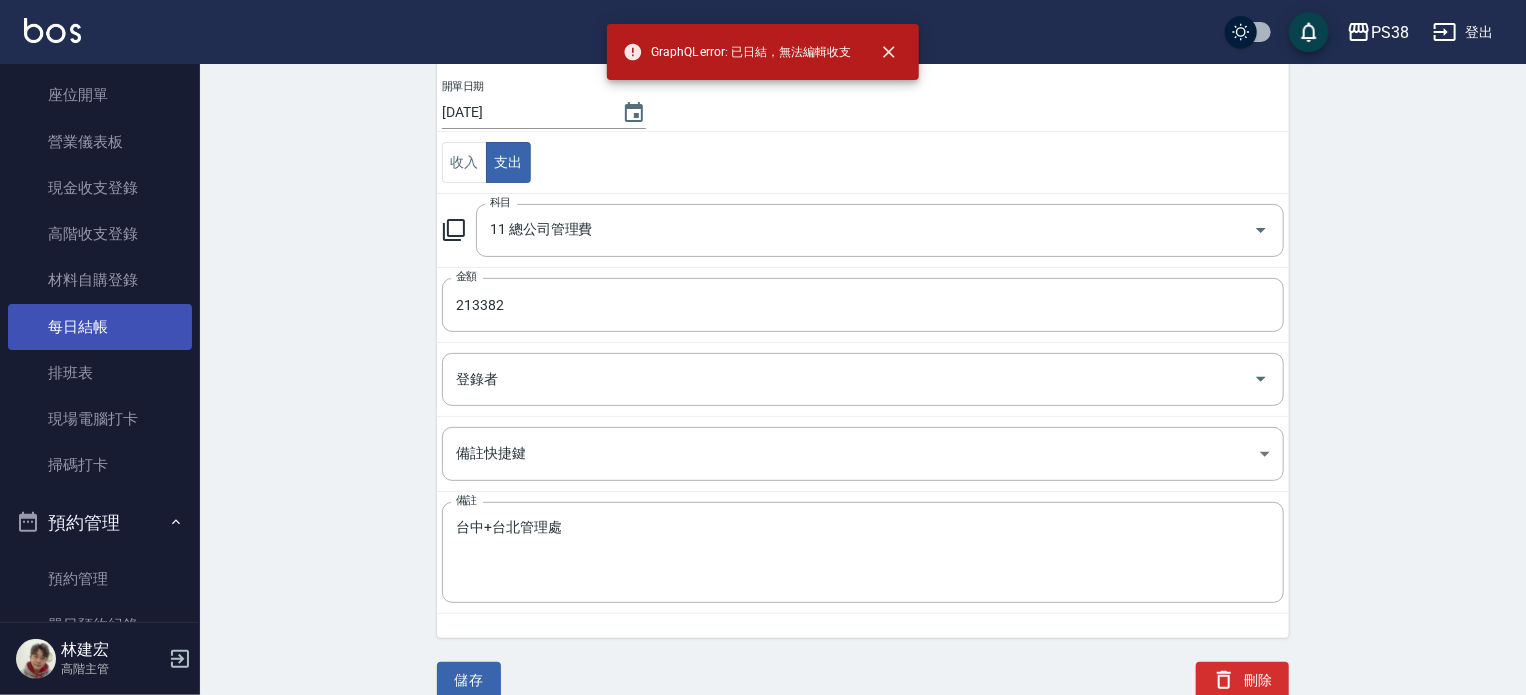 click on "每日結帳" at bounding box center [100, 327] 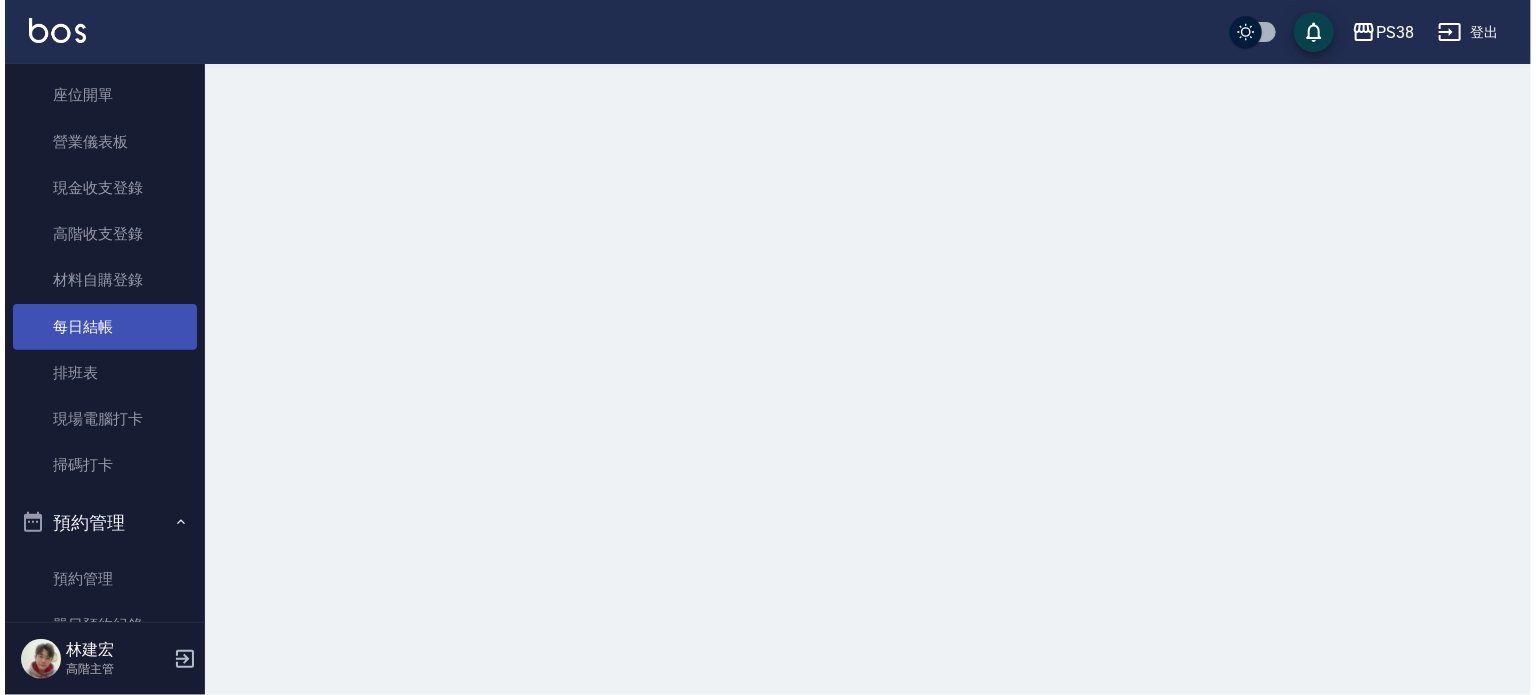 scroll, scrollTop: 0, scrollLeft: 0, axis: both 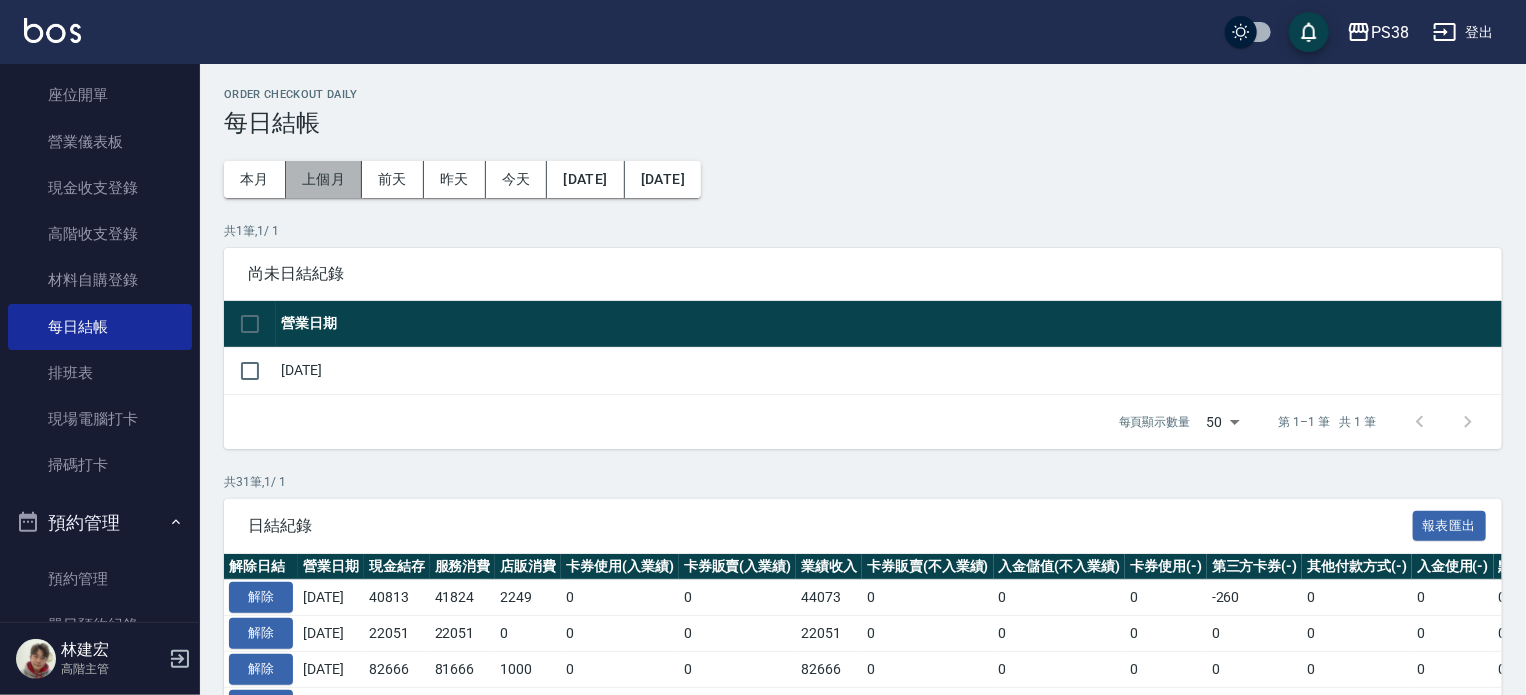 click on "上個月" at bounding box center (324, 179) 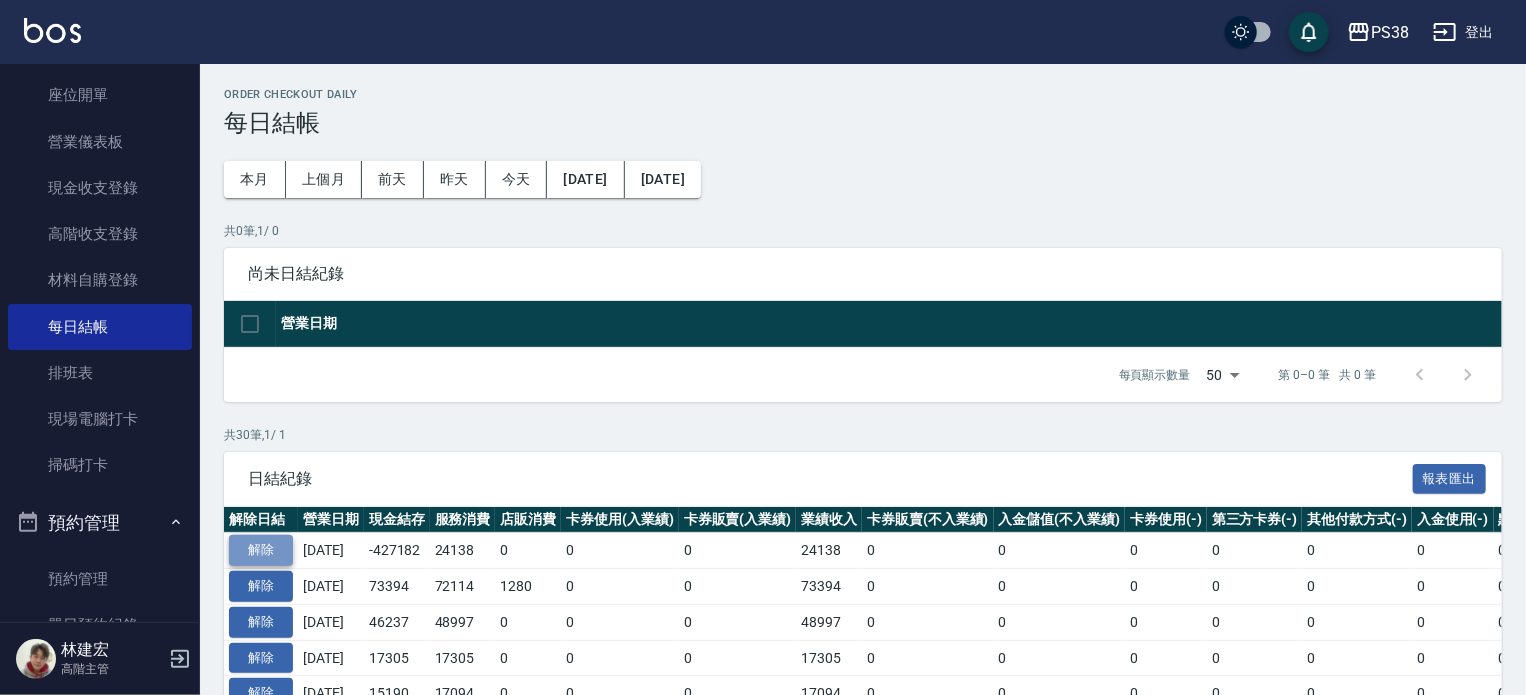click on "解除" at bounding box center [261, 550] 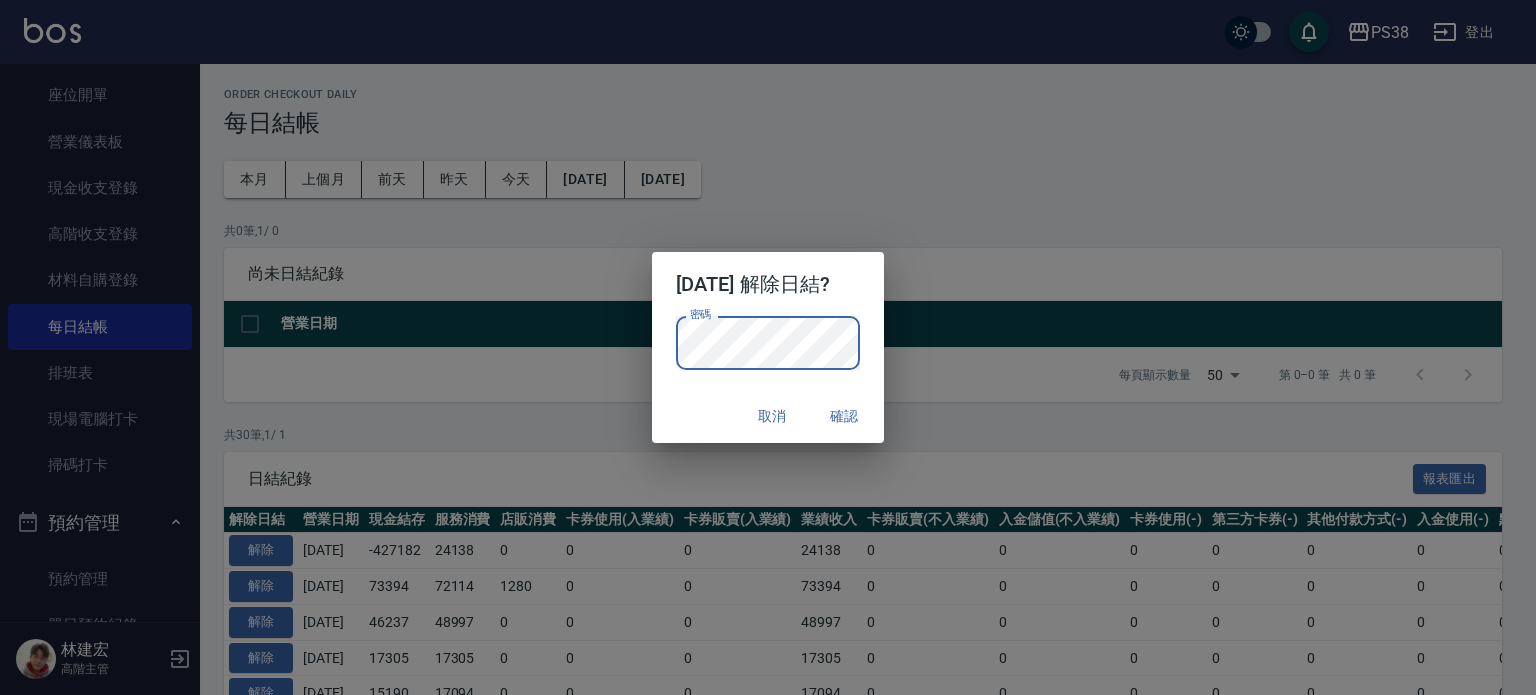 click on "確認" at bounding box center [844, 416] 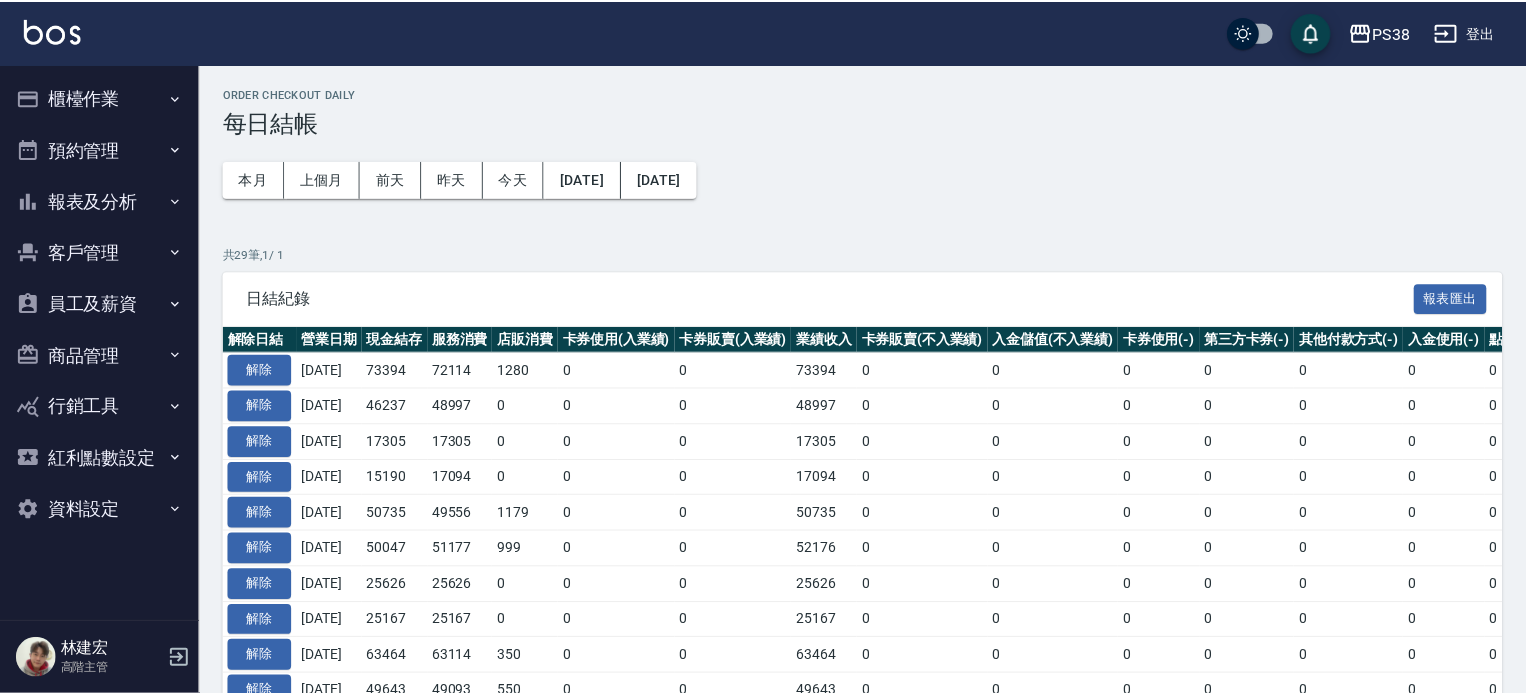 scroll, scrollTop: 0, scrollLeft: 0, axis: both 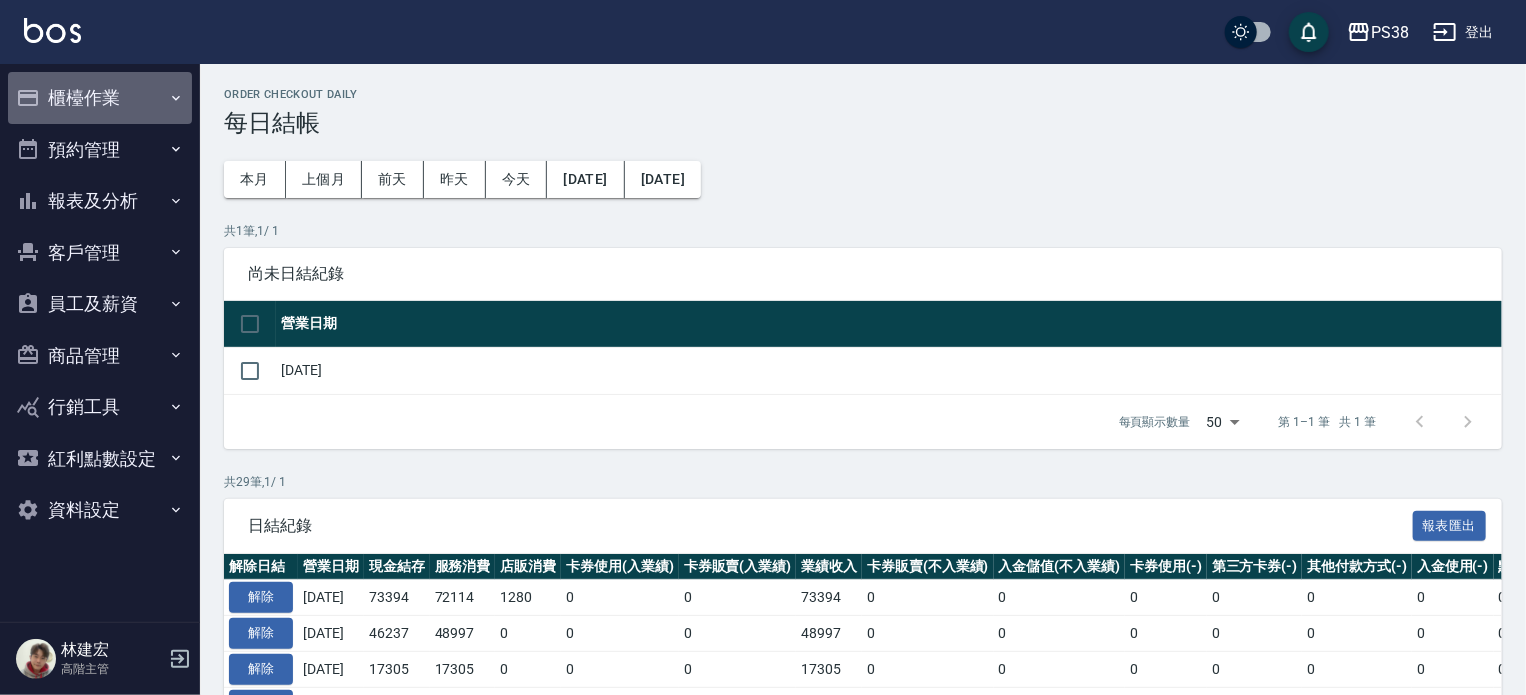 click on "櫃檯作業" at bounding box center (100, 98) 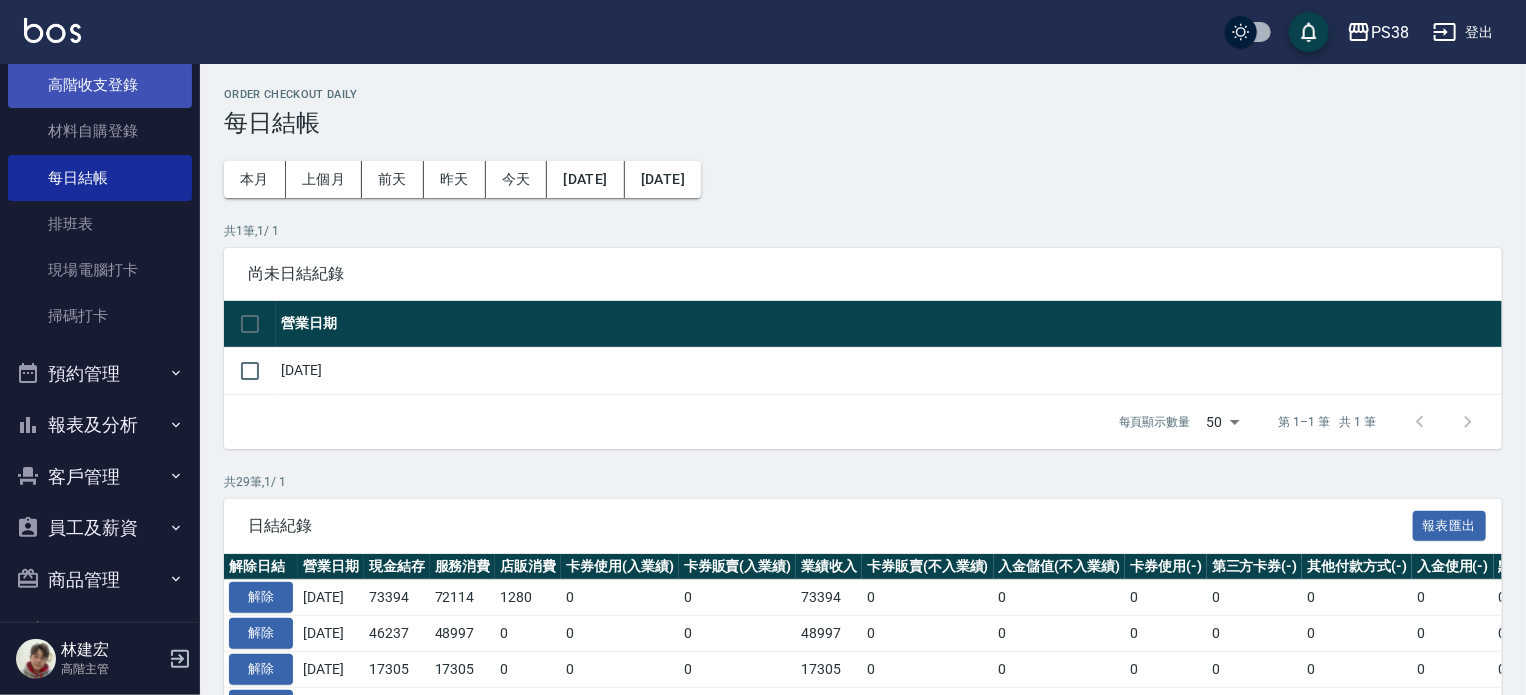 scroll, scrollTop: 347, scrollLeft: 0, axis: vertical 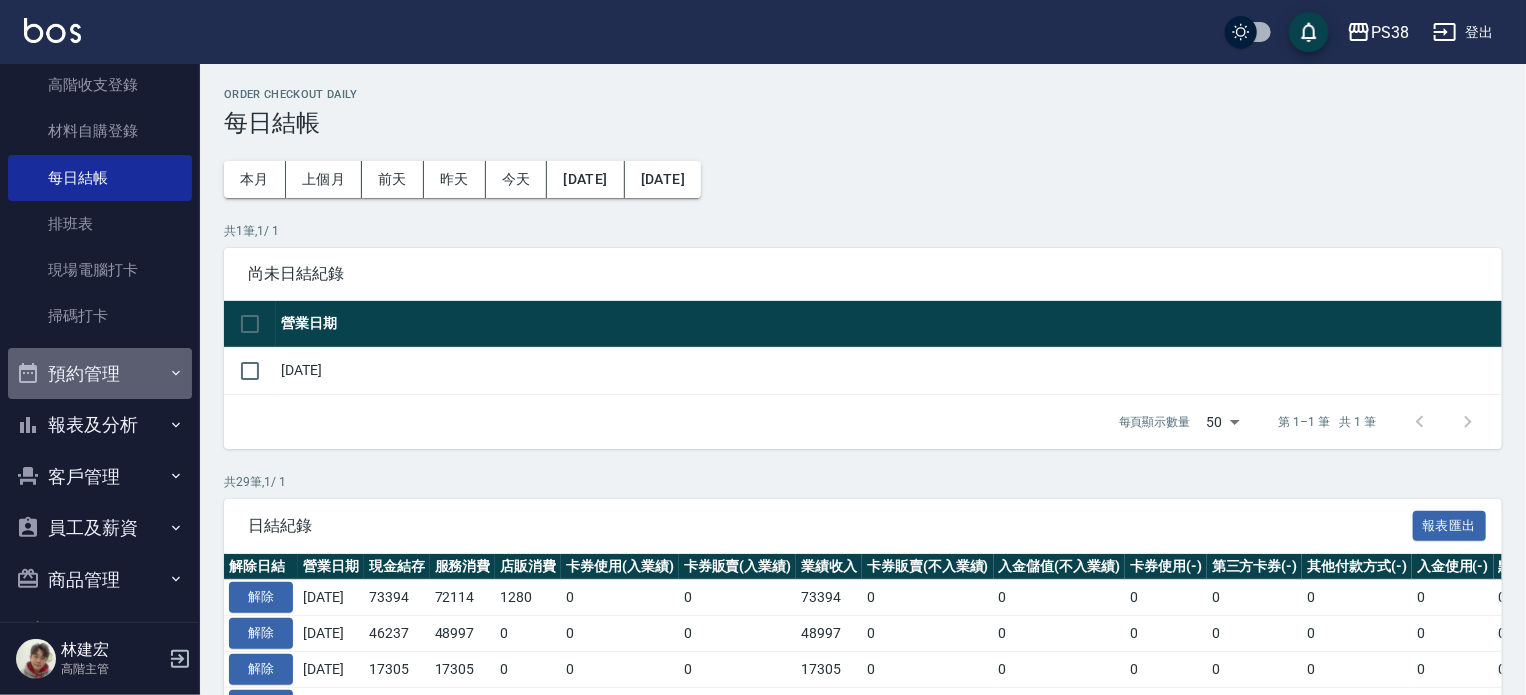 click on "預約管理" at bounding box center (100, 374) 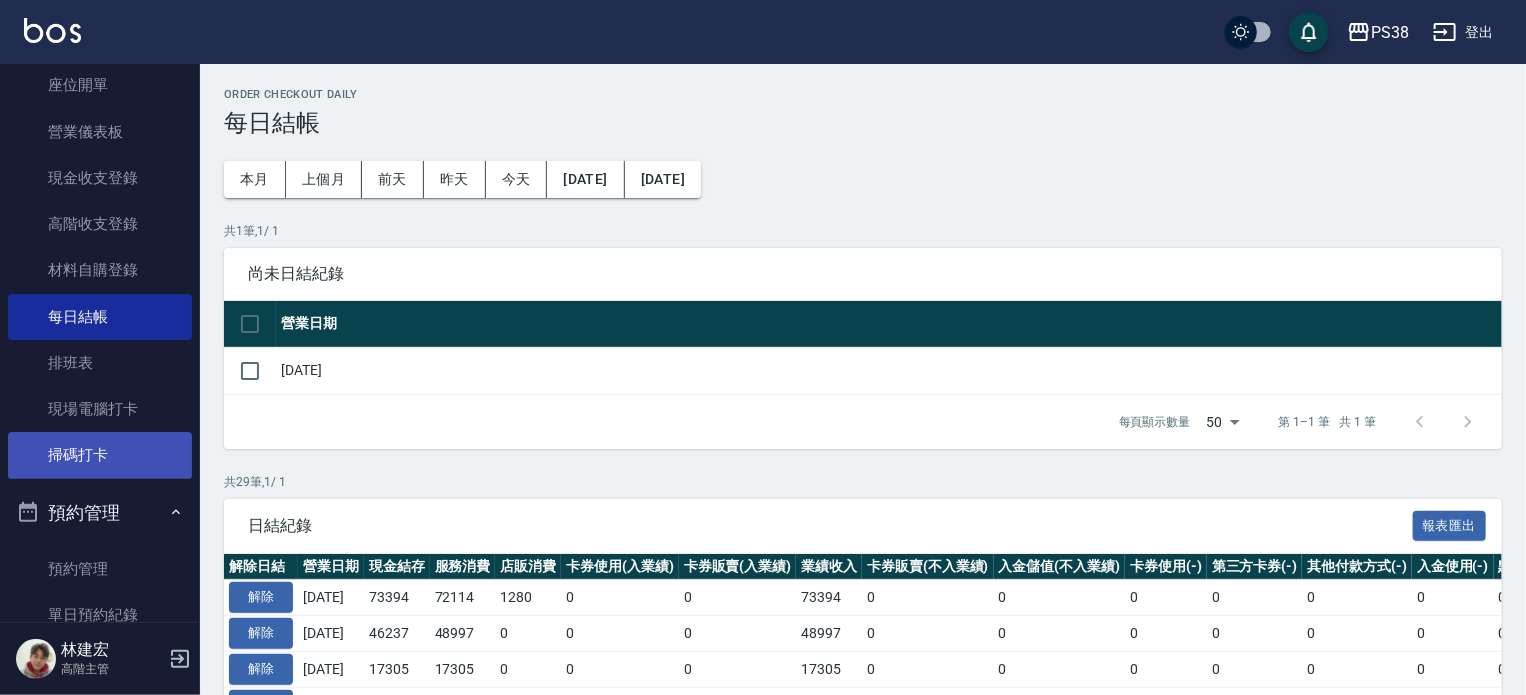 scroll, scrollTop: 207, scrollLeft: 0, axis: vertical 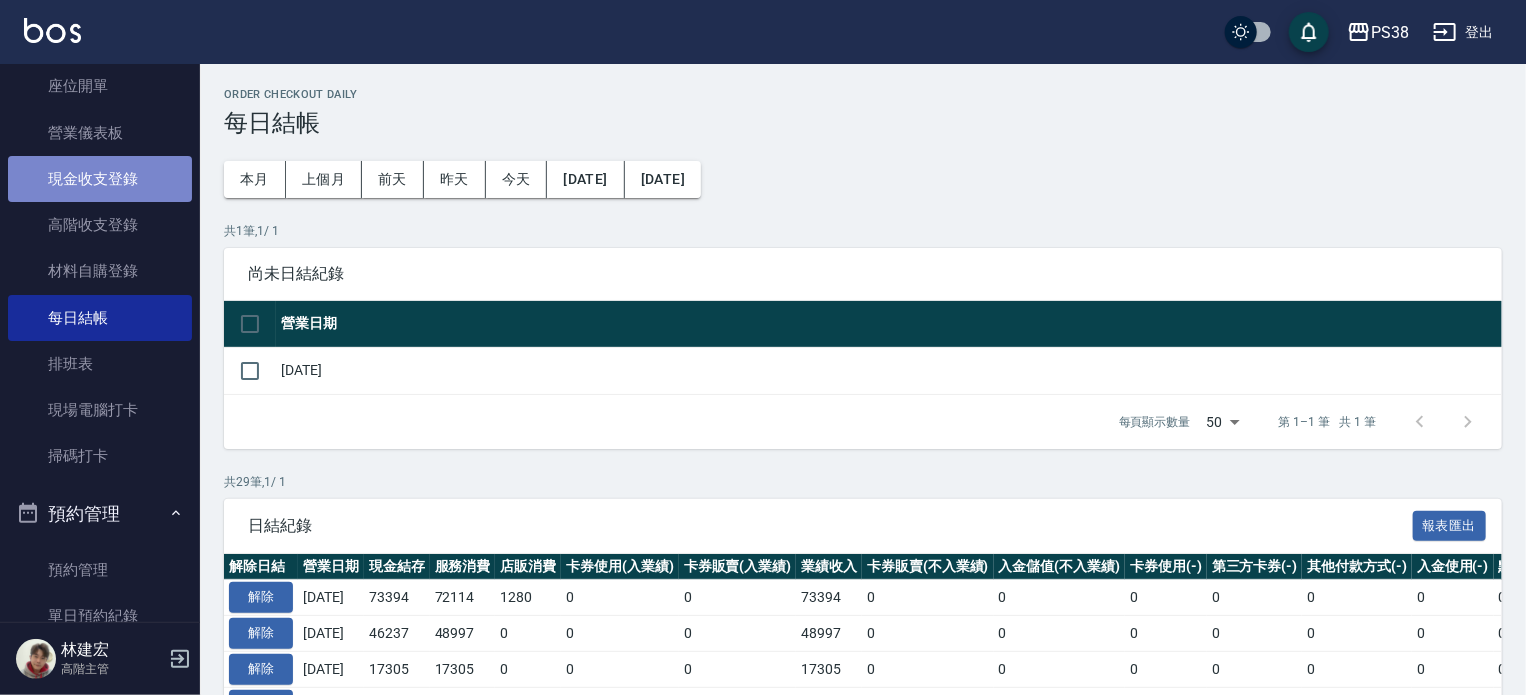 click on "現金收支登錄" at bounding box center [100, 179] 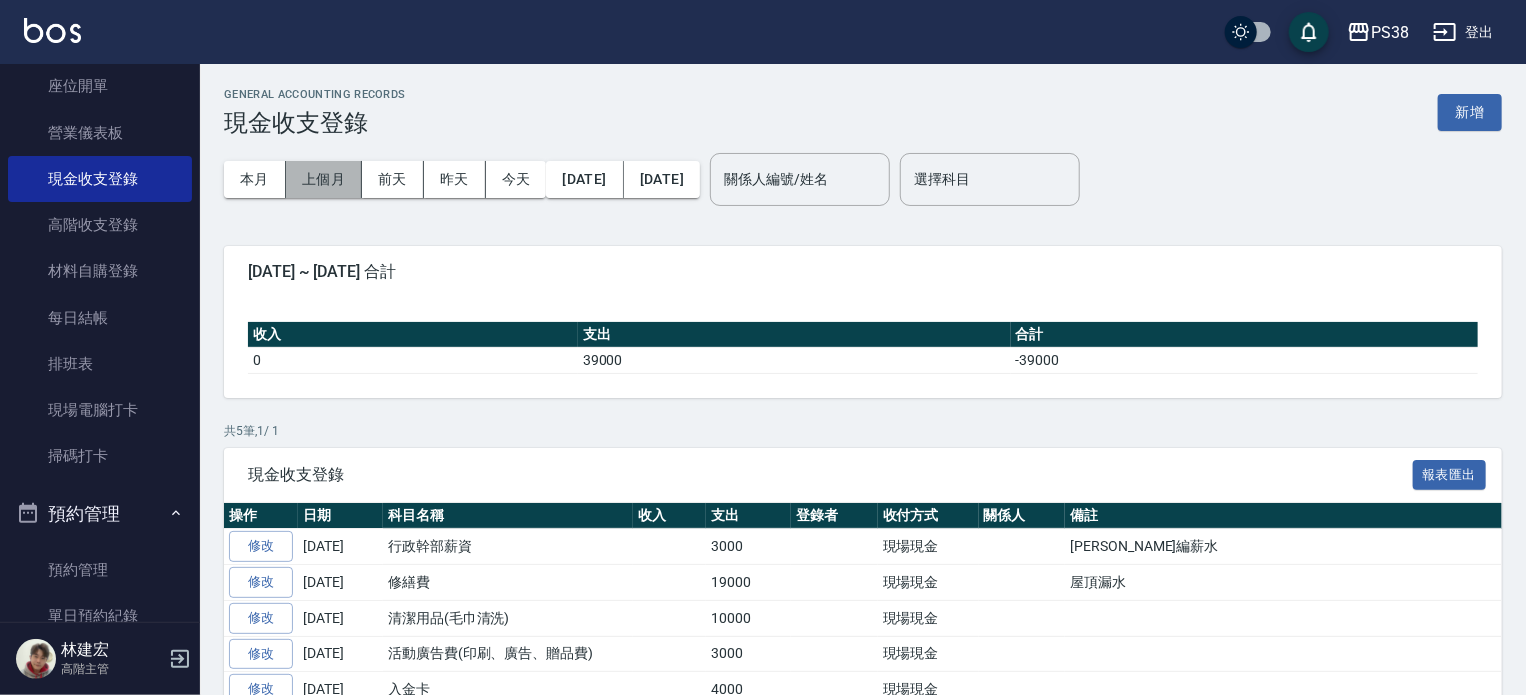 click on "上個月" at bounding box center (324, 179) 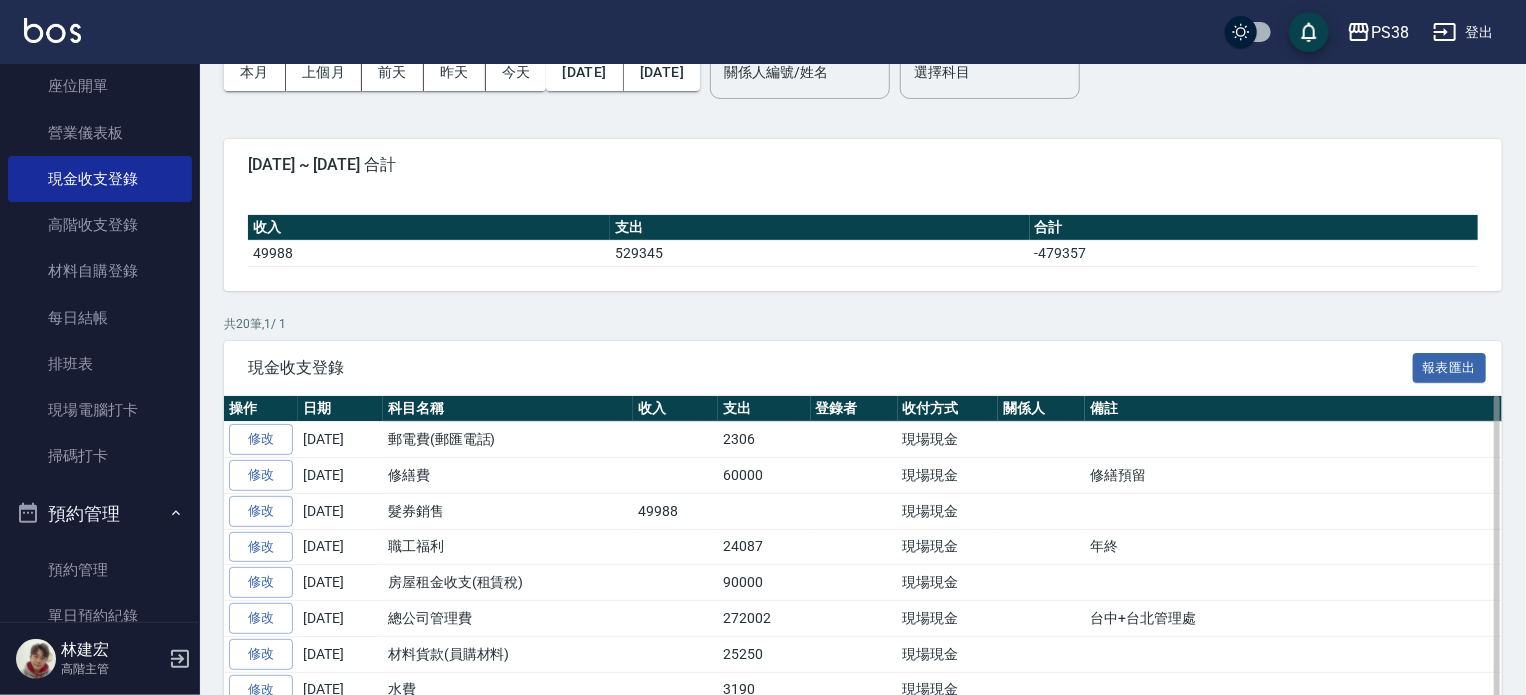 scroll, scrollTop: 108, scrollLeft: 0, axis: vertical 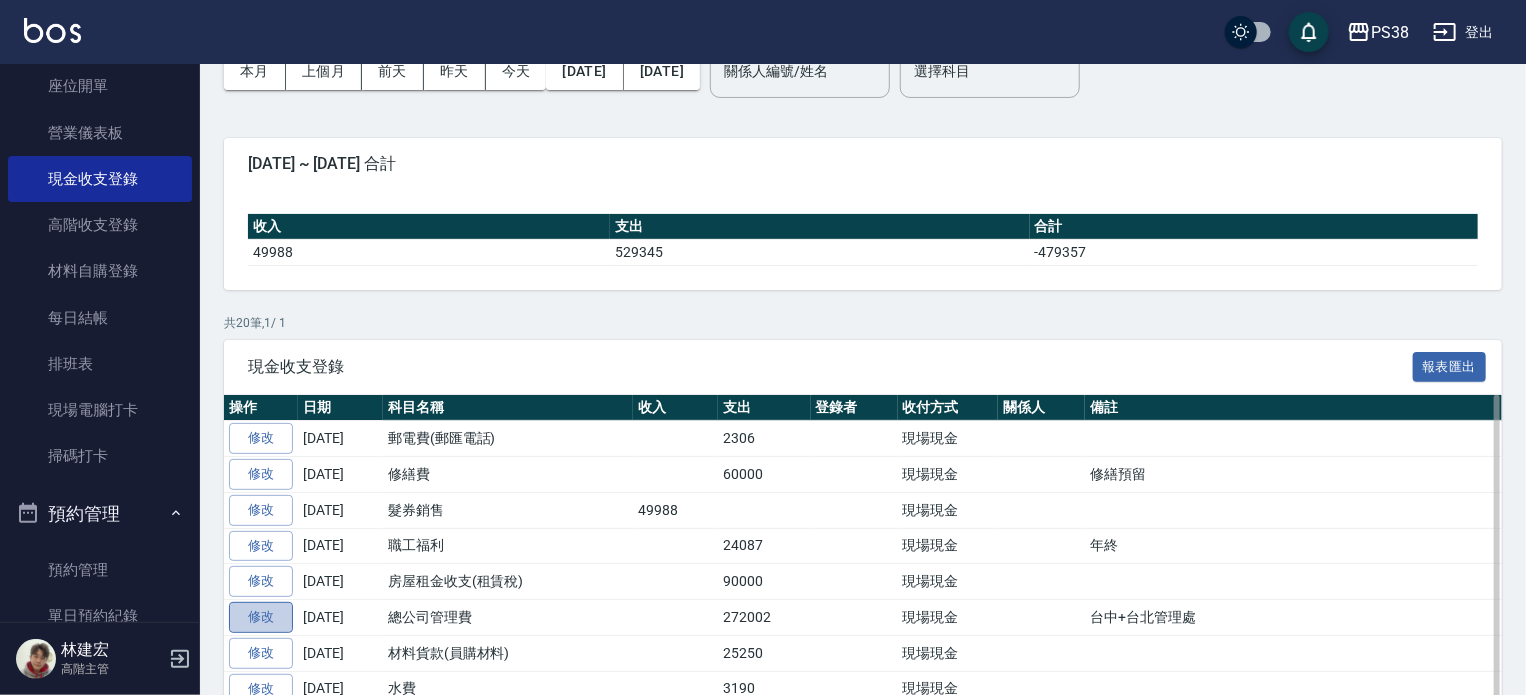 click on "修改" at bounding box center [261, 617] 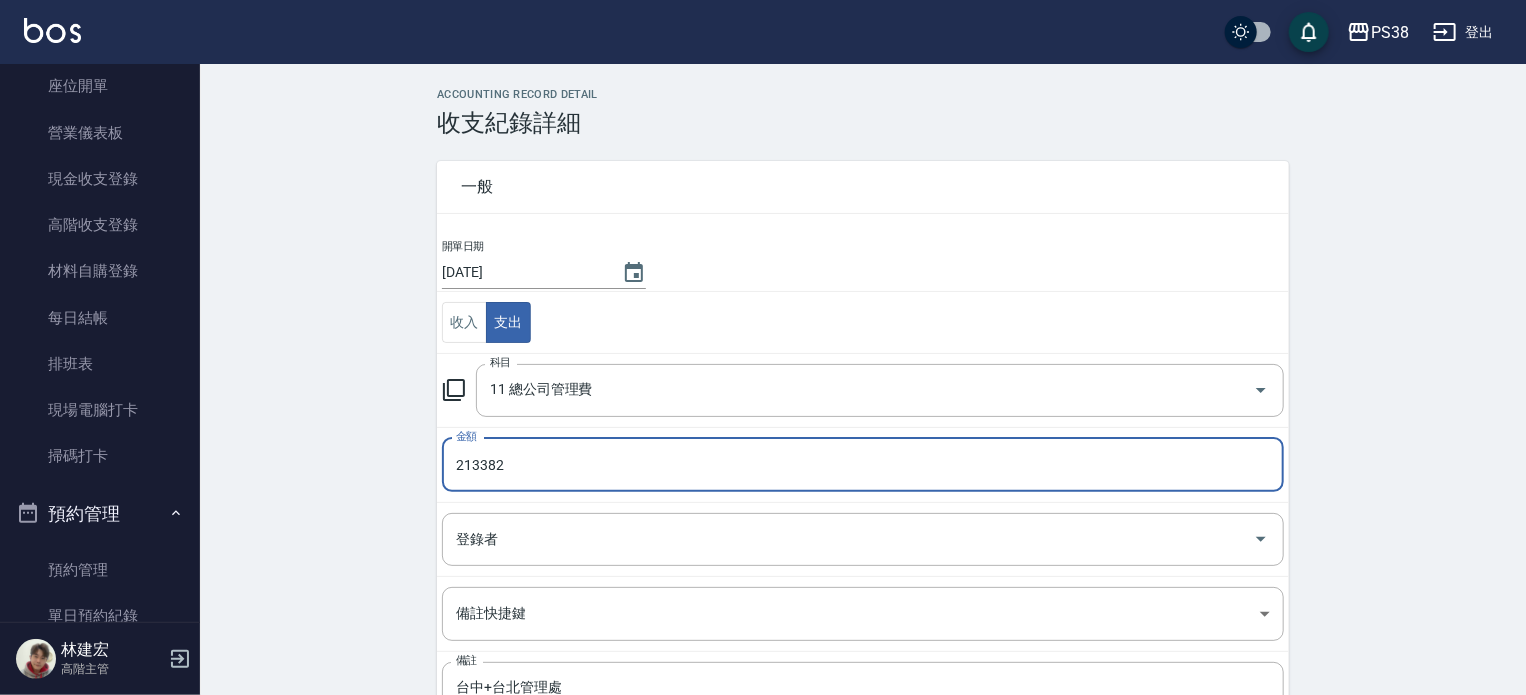 type on "213382" 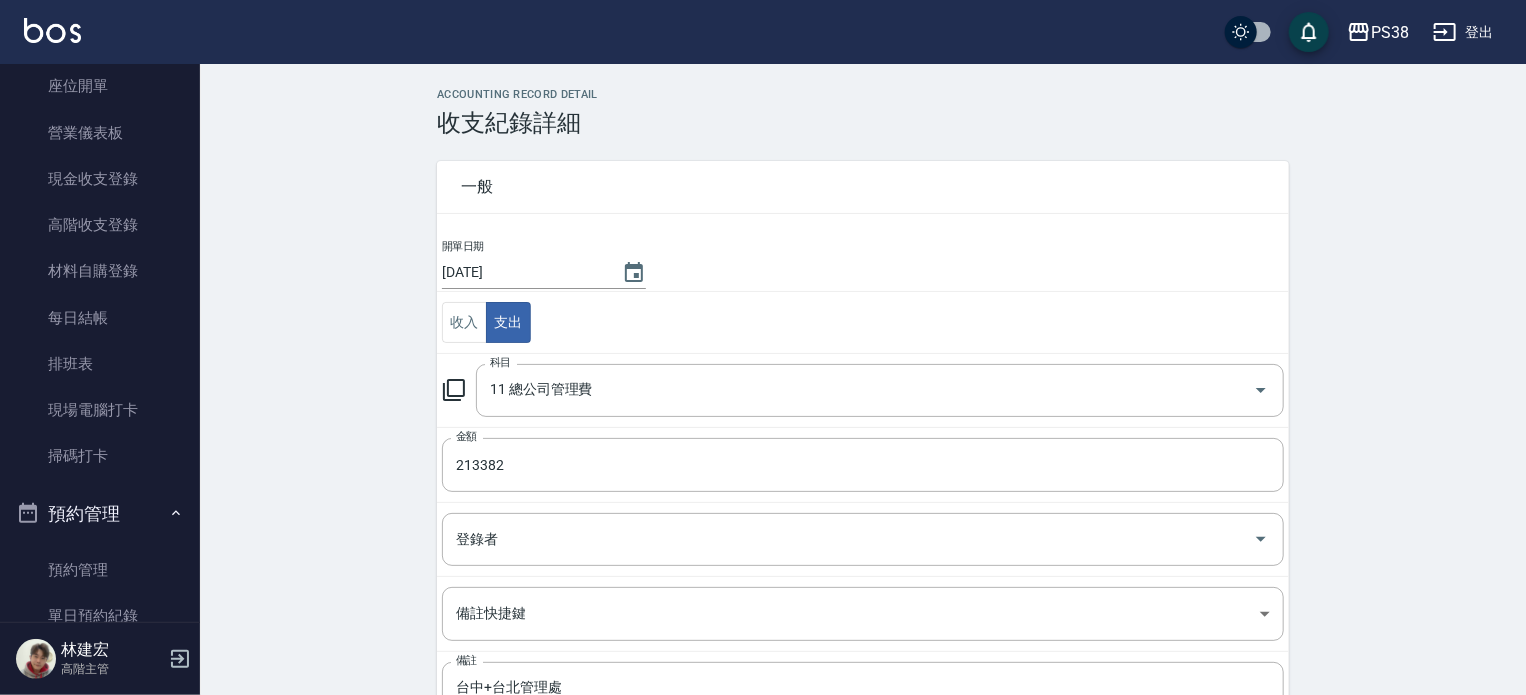 scroll, scrollTop: 161, scrollLeft: 0, axis: vertical 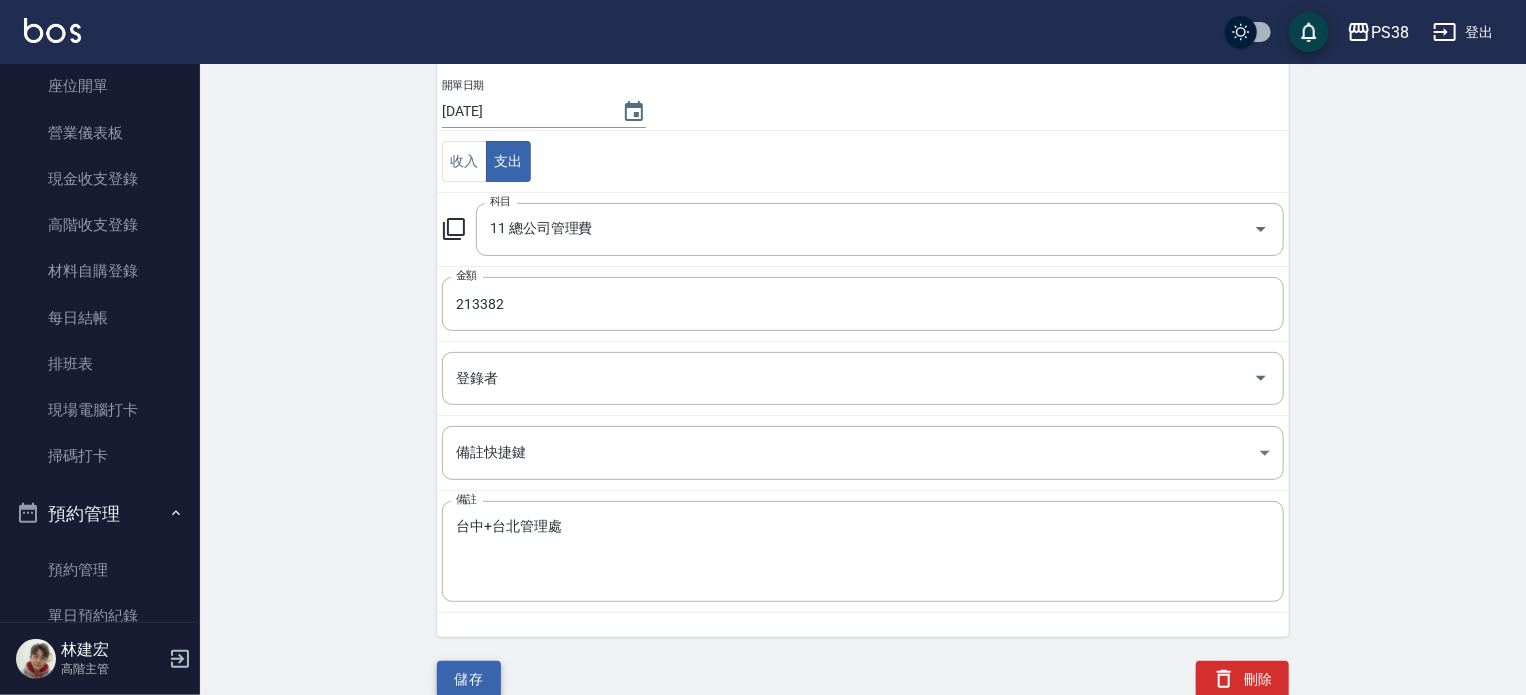click on "儲存" at bounding box center [469, 679] 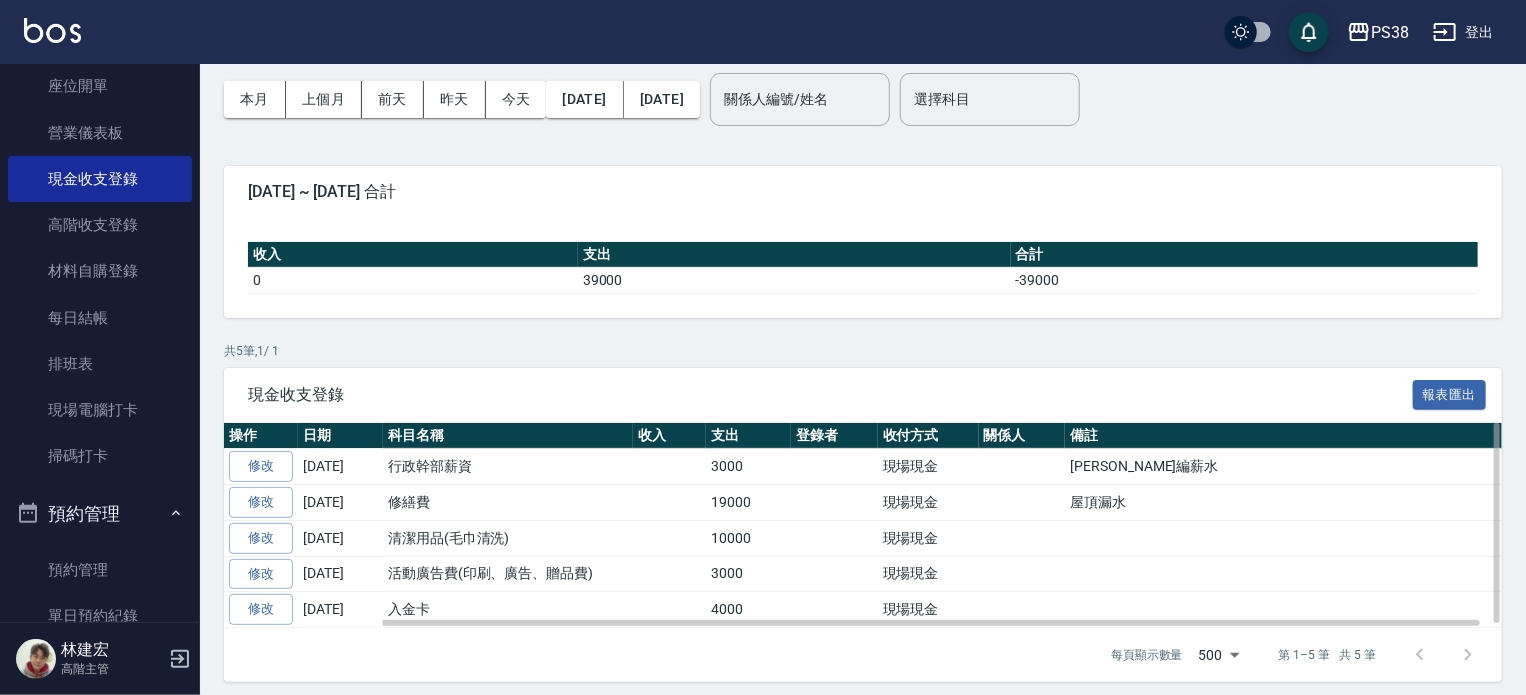 scroll, scrollTop: 87, scrollLeft: 0, axis: vertical 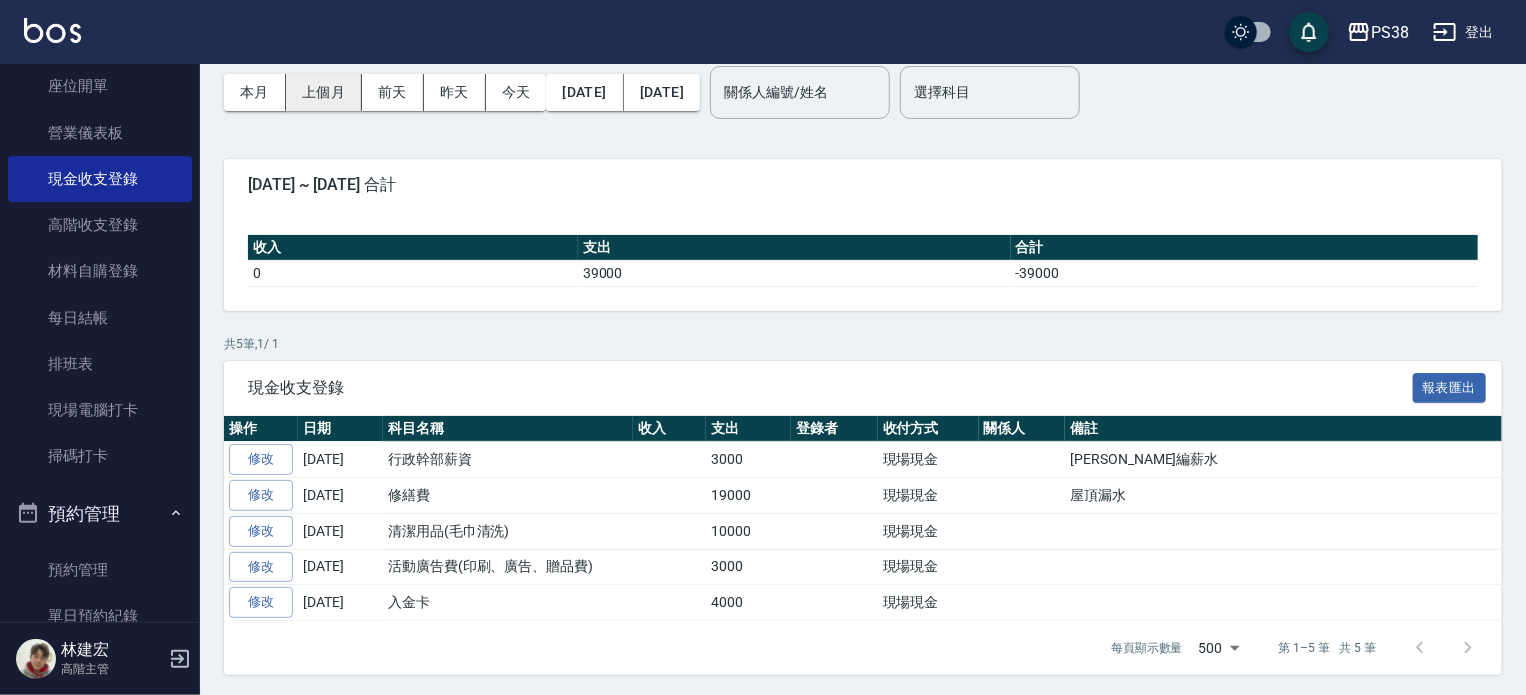 click on "上個月" at bounding box center (324, 92) 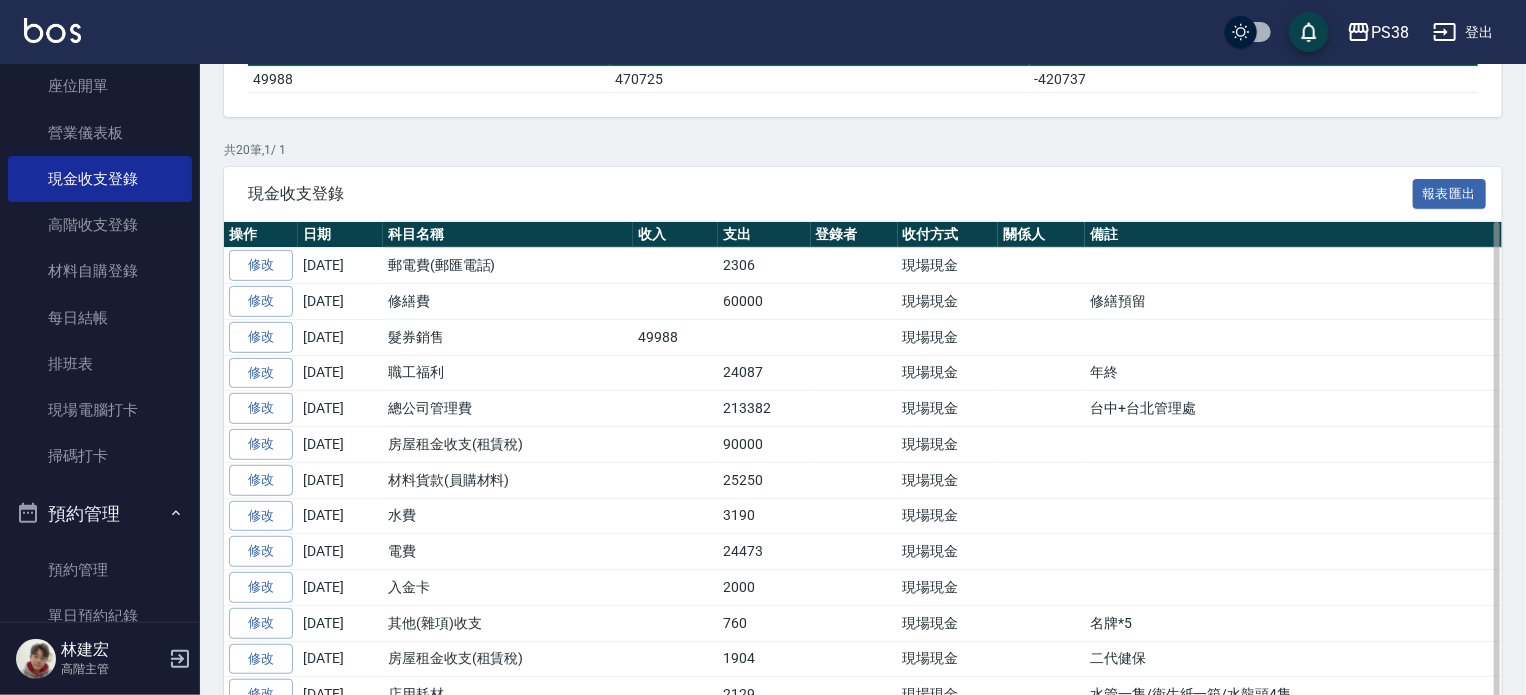 scroll, scrollTop: 285, scrollLeft: 0, axis: vertical 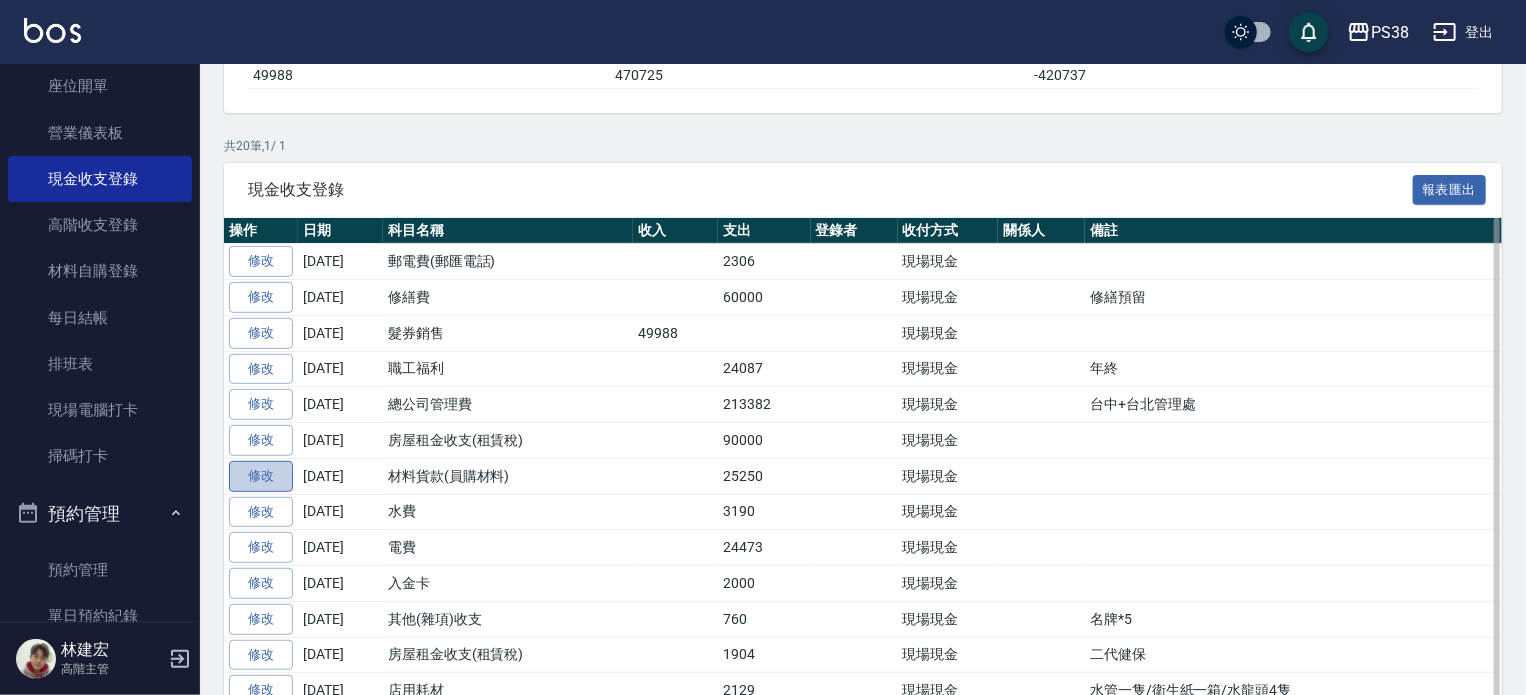 click on "修改" at bounding box center [261, 476] 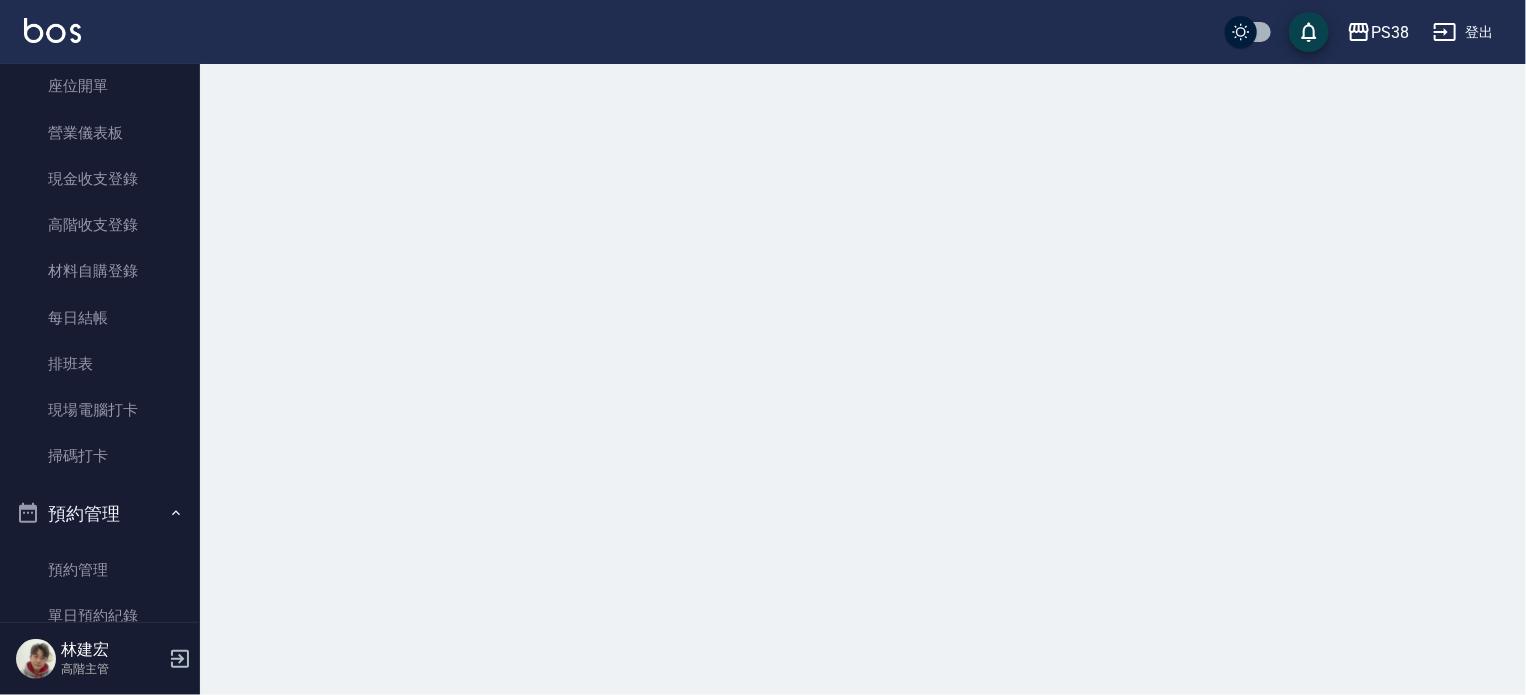 scroll, scrollTop: 0, scrollLeft: 0, axis: both 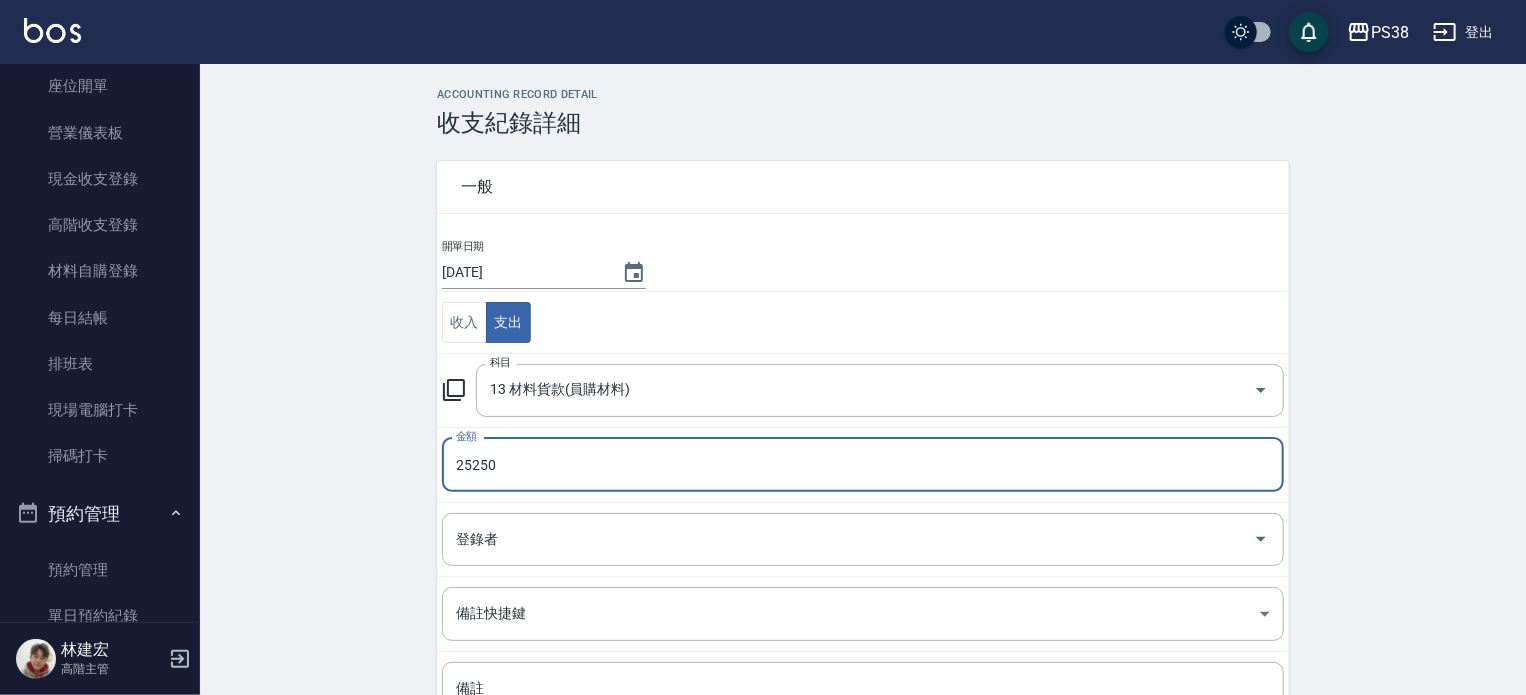 click on "25250" at bounding box center [863, 465] 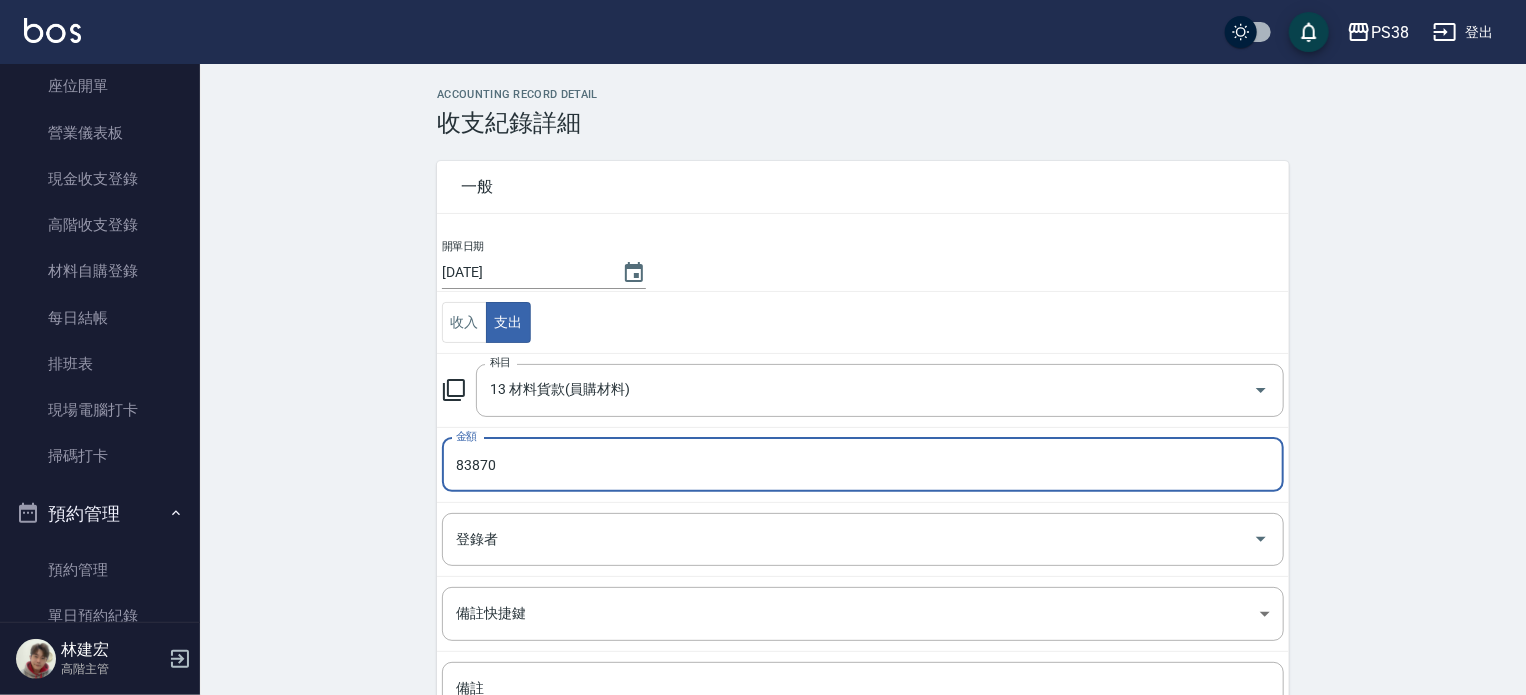 type on "83870" 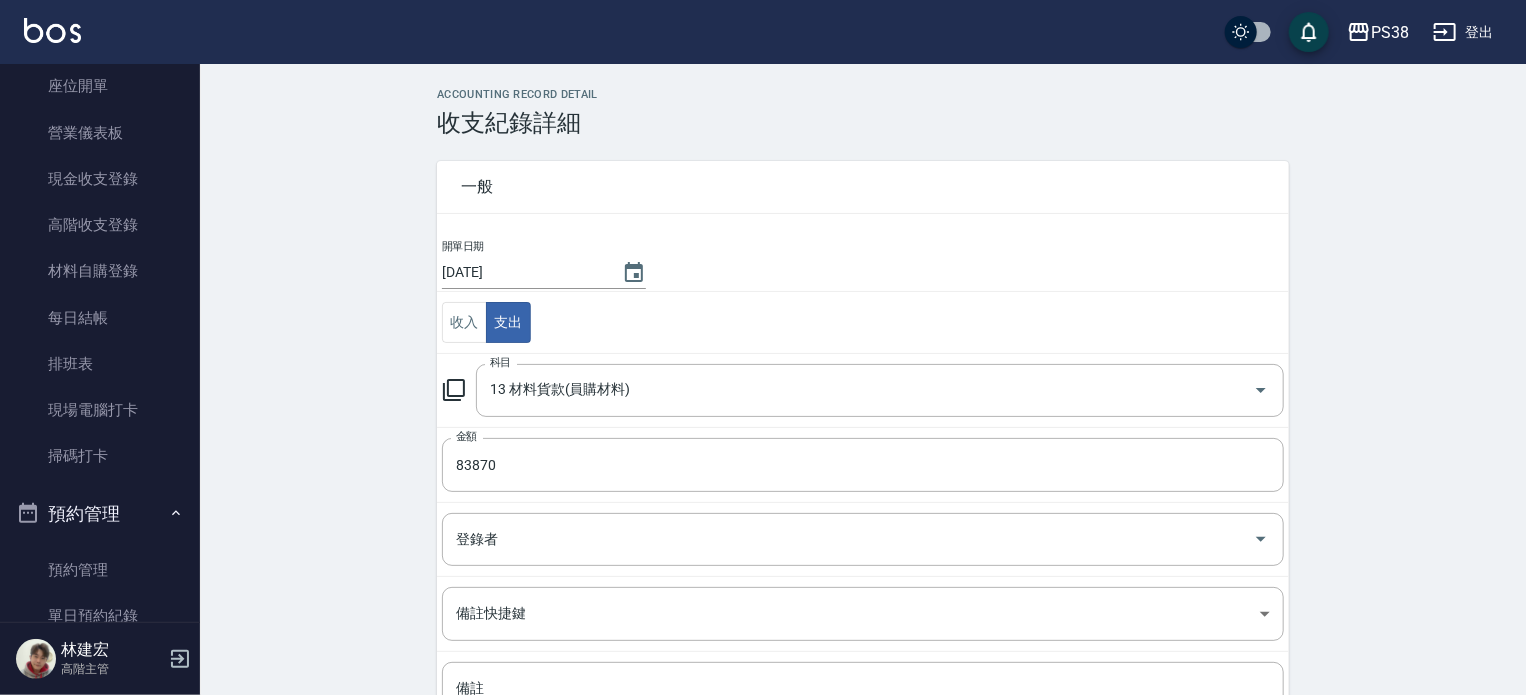 click on "ACCOUNTING RECORD DETAIL 收支紀錄詳細 一般 開單日期 2025/06/30 收入 支出 科目 13 材料貨款(員購材料) 科目 金額 83870 金額 登錄者 登錄者 備註快捷鍵 ​ 備註快捷鍵 備註 x 備註 儲存 刪除" at bounding box center [863, 473] 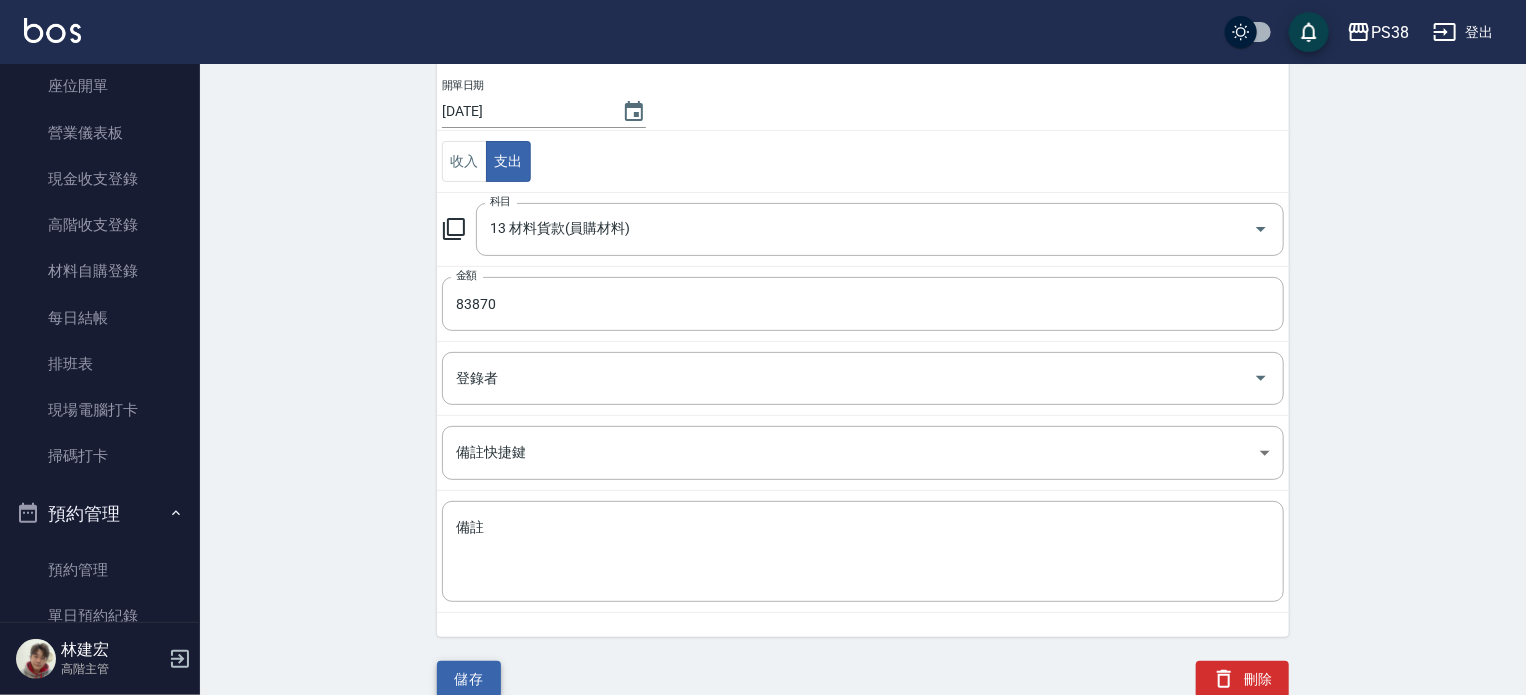 click on "儲存" at bounding box center [469, 679] 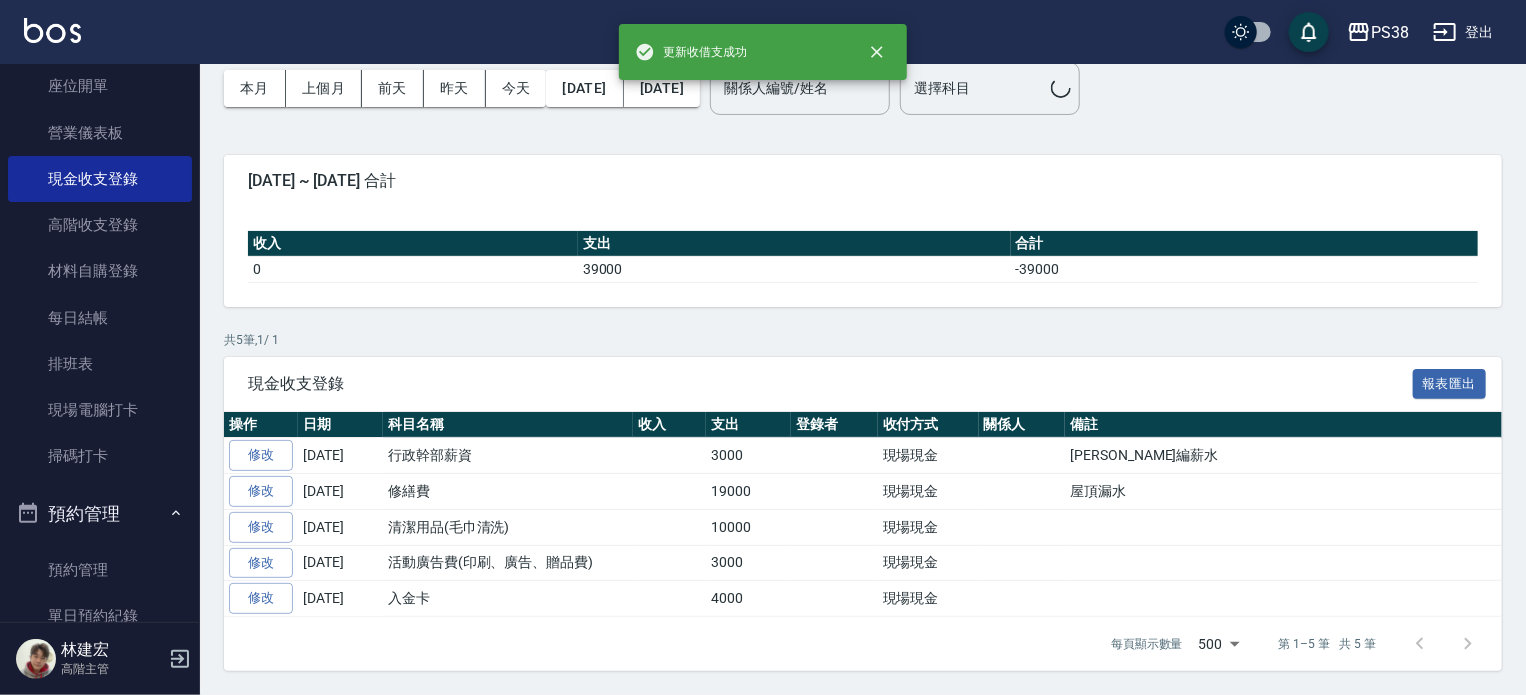 scroll, scrollTop: 0, scrollLeft: 0, axis: both 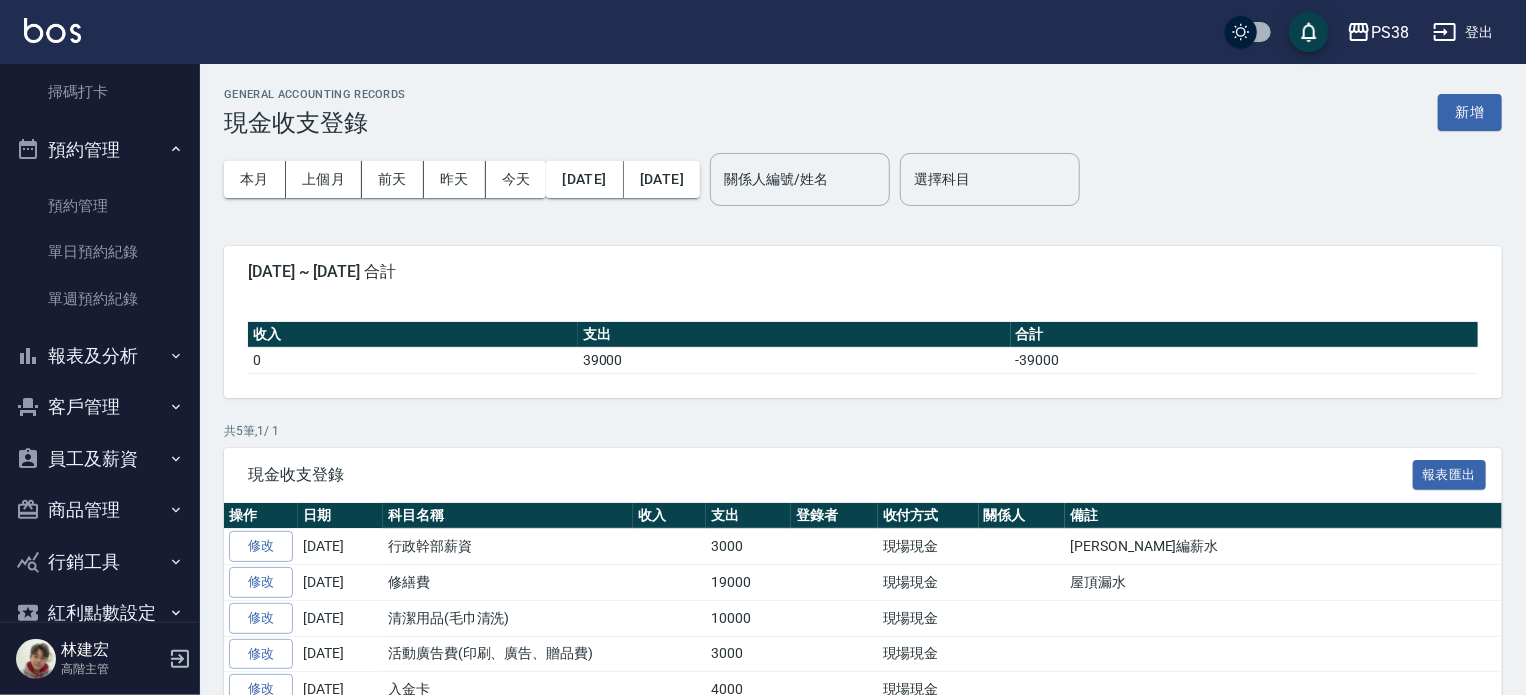 click on "報表及分析" at bounding box center [100, 356] 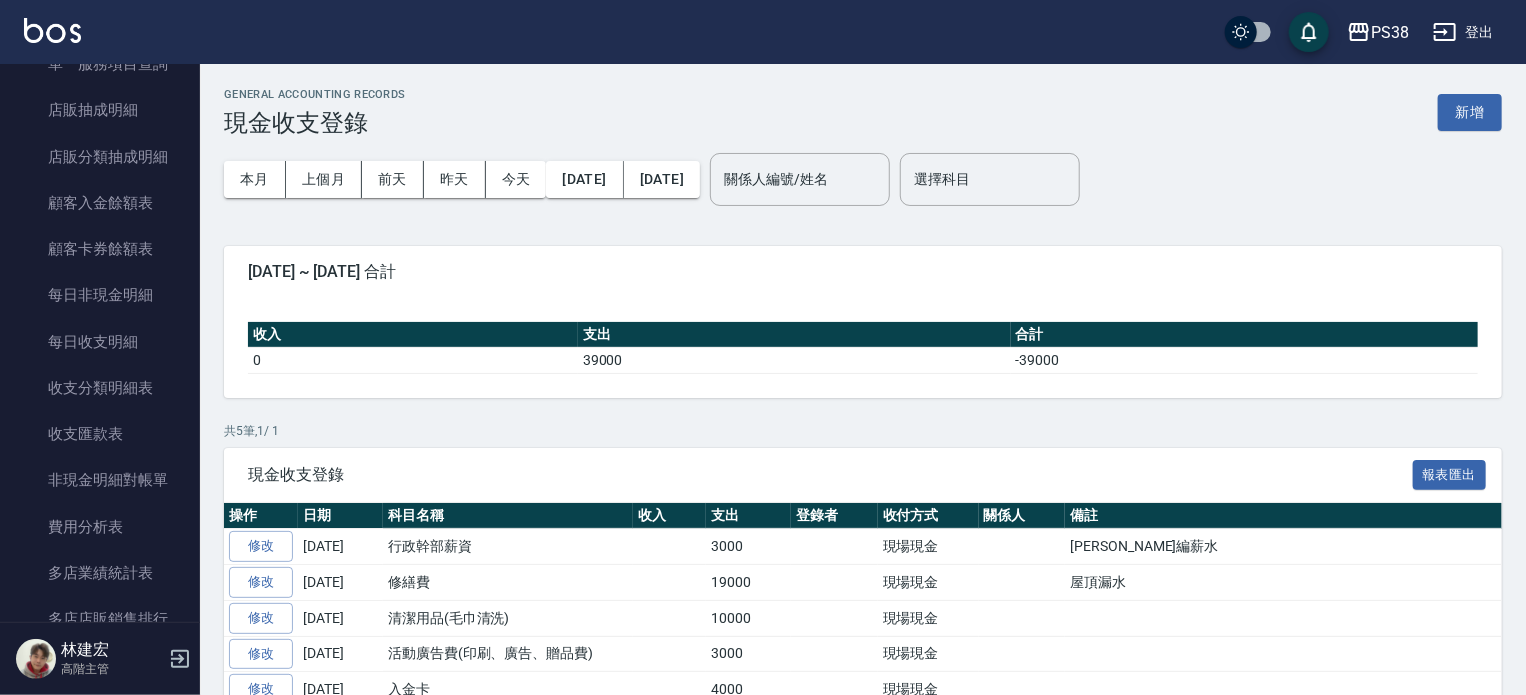 scroll, scrollTop: 2208, scrollLeft: 0, axis: vertical 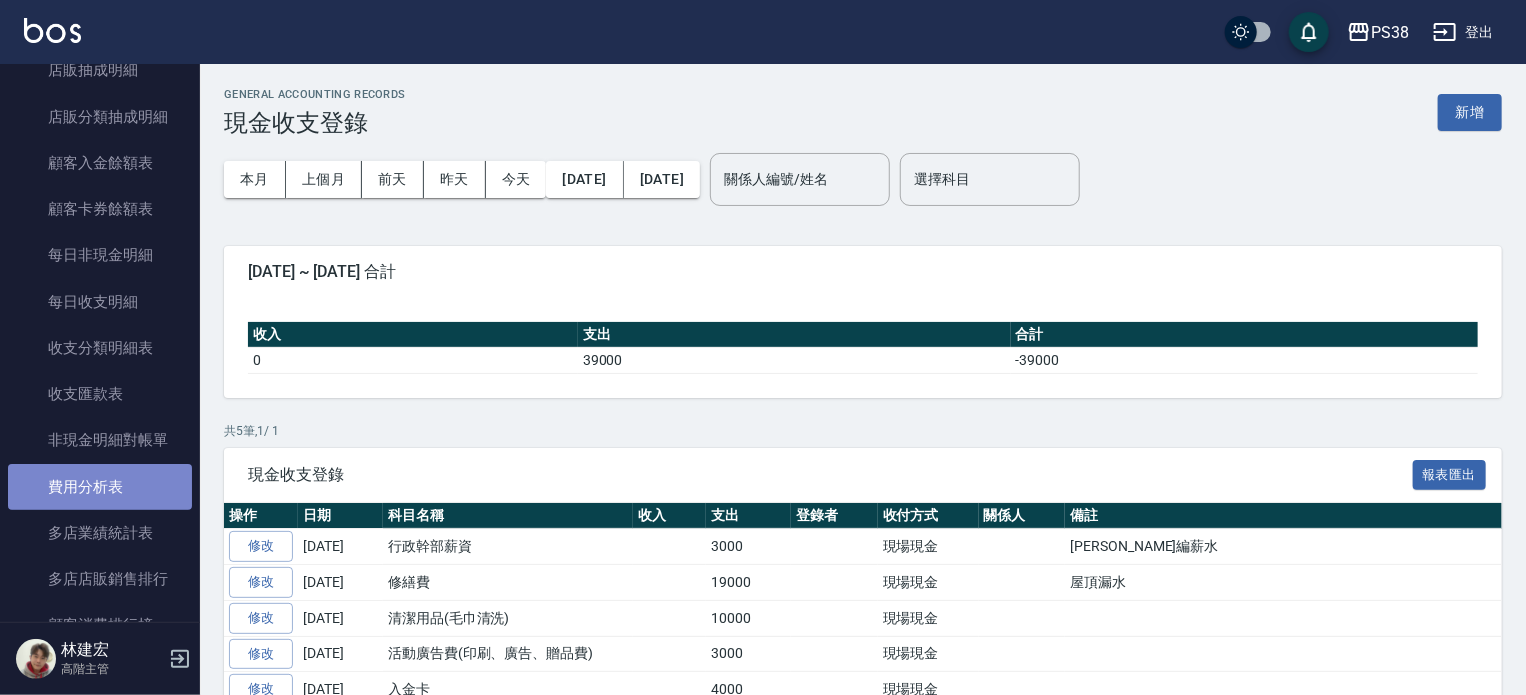 click on "費用分析表" at bounding box center [100, 487] 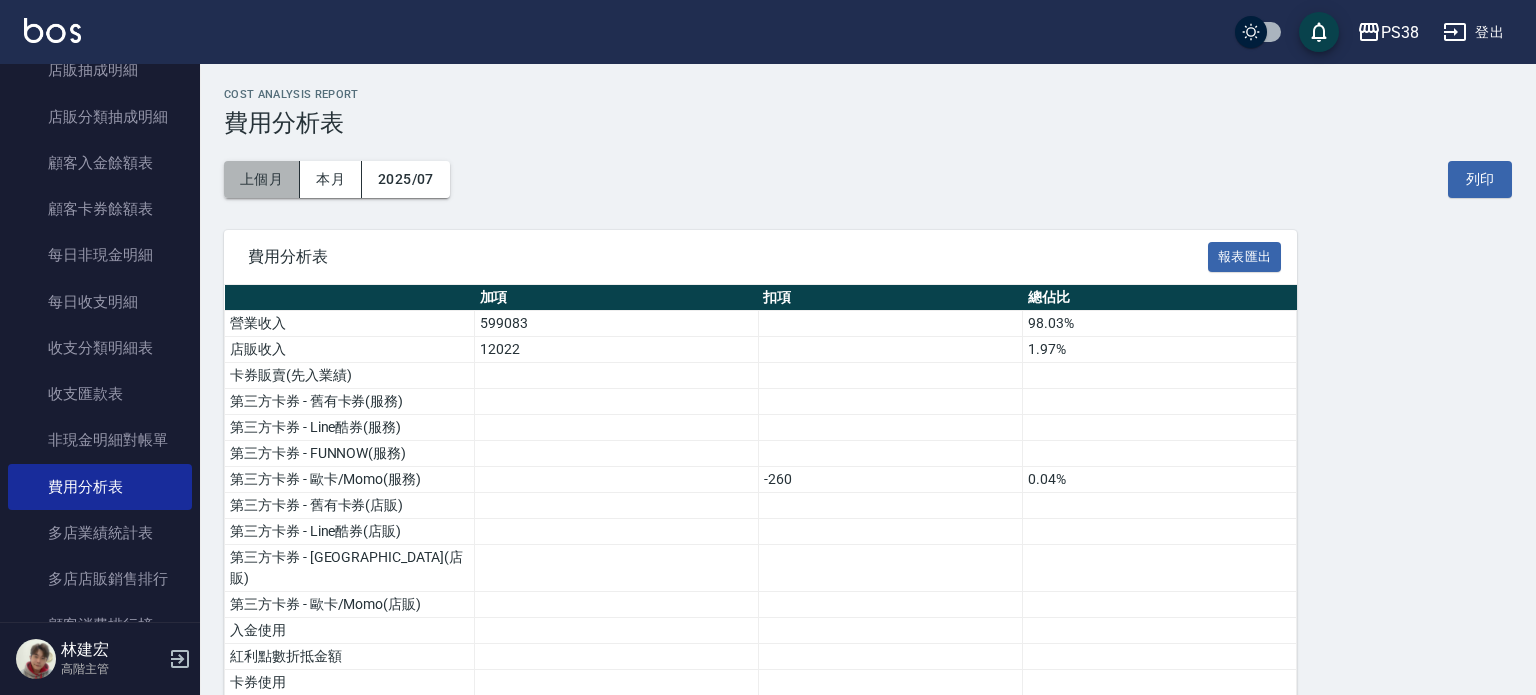click on "上個月" at bounding box center [262, 179] 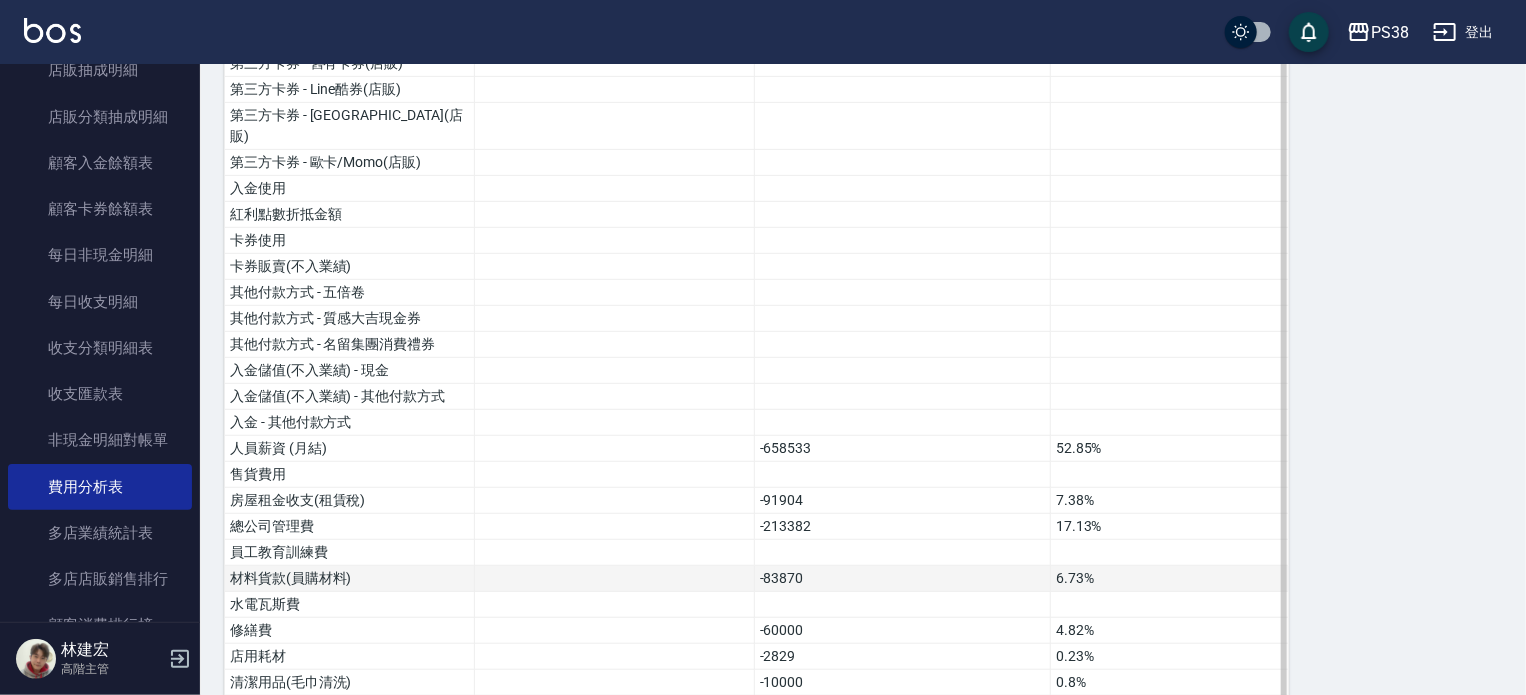 scroll, scrollTop: 440, scrollLeft: 0, axis: vertical 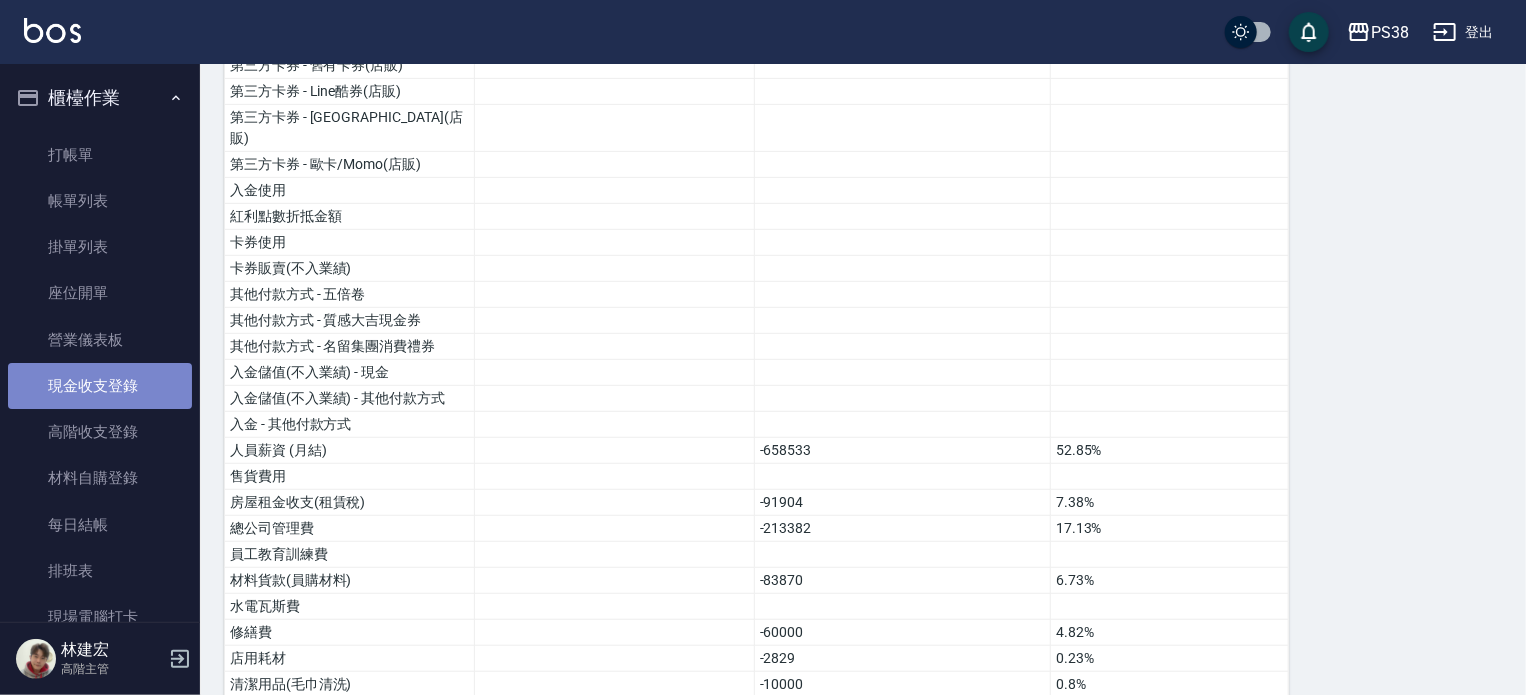 click on "現金收支登錄" at bounding box center [100, 386] 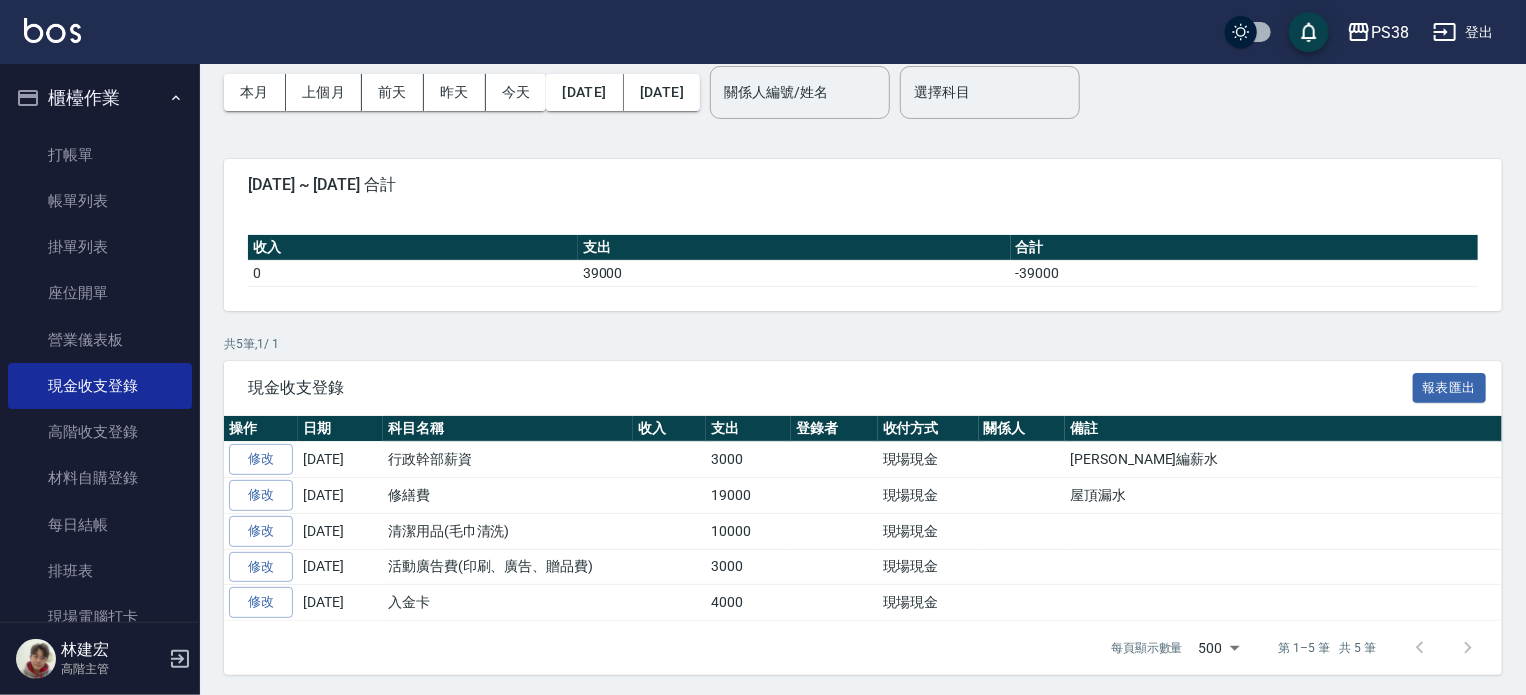 scroll, scrollTop: 0, scrollLeft: 0, axis: both 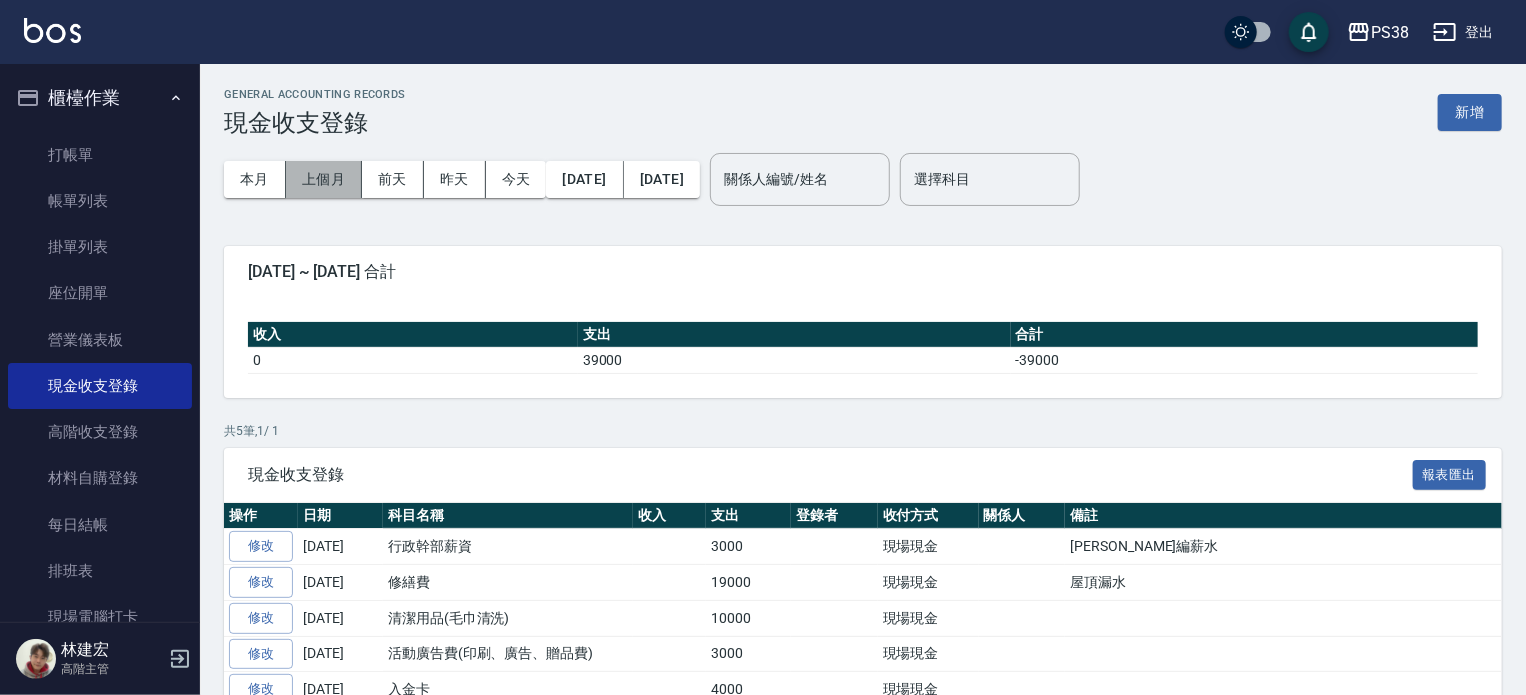 click on "上個月" at bounding box center [324, 179] 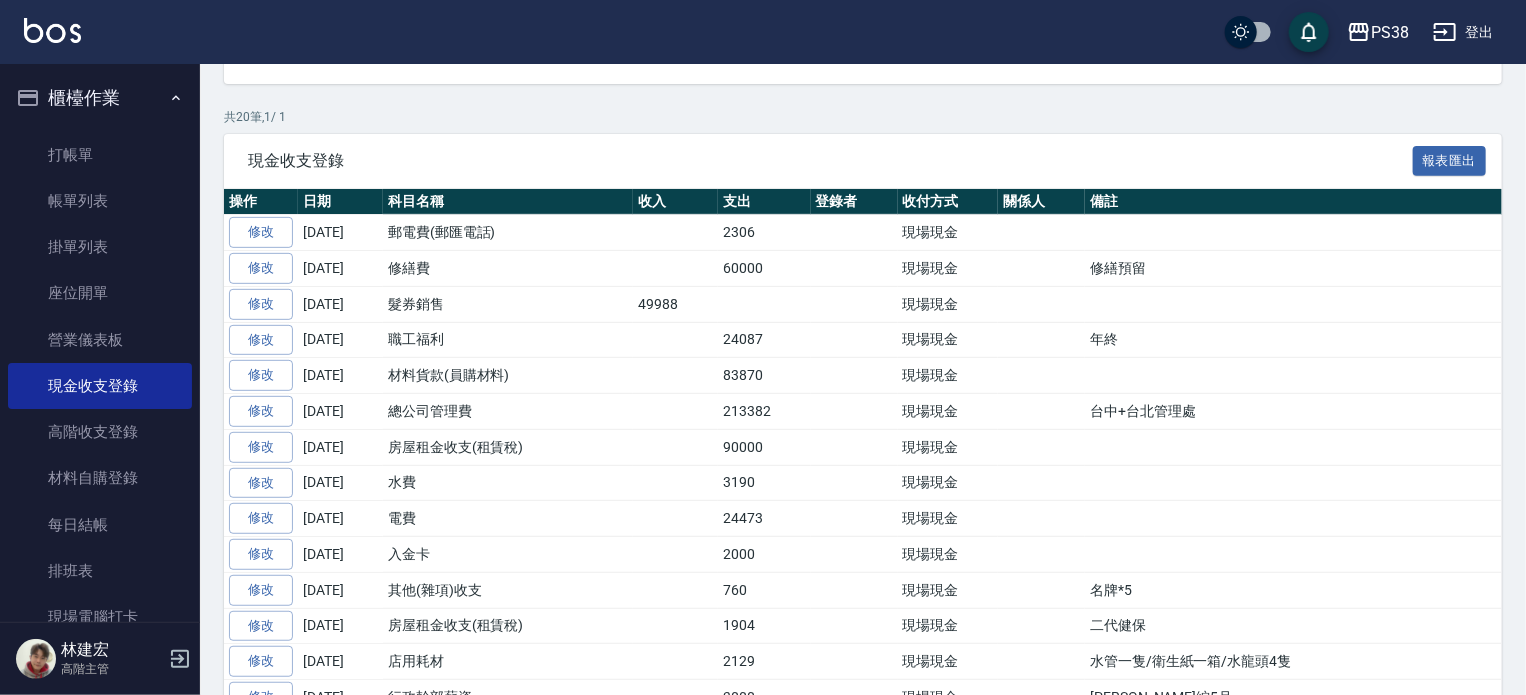 scroll, scrollTop: 315, scrollLeft: 0, axis: vertical 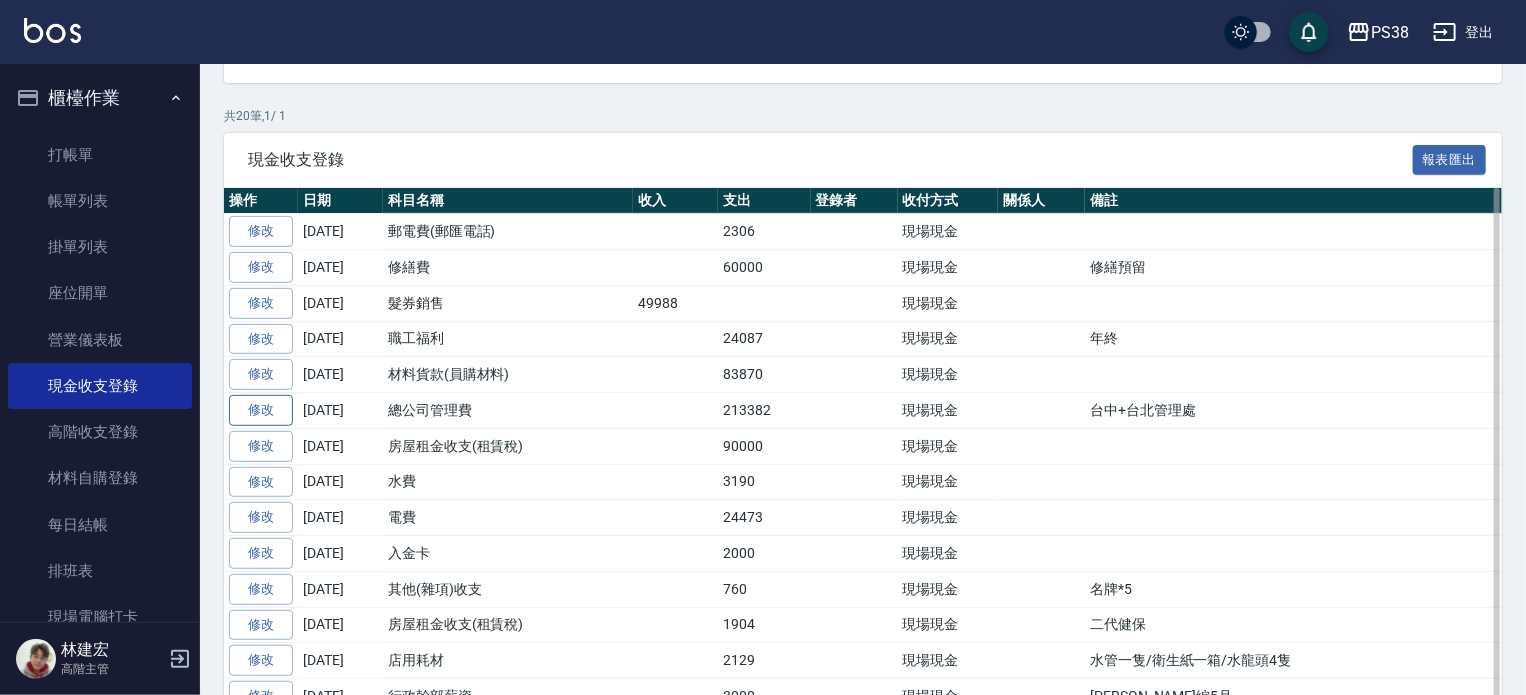 click on "修改" at bounding box center [261, 410] 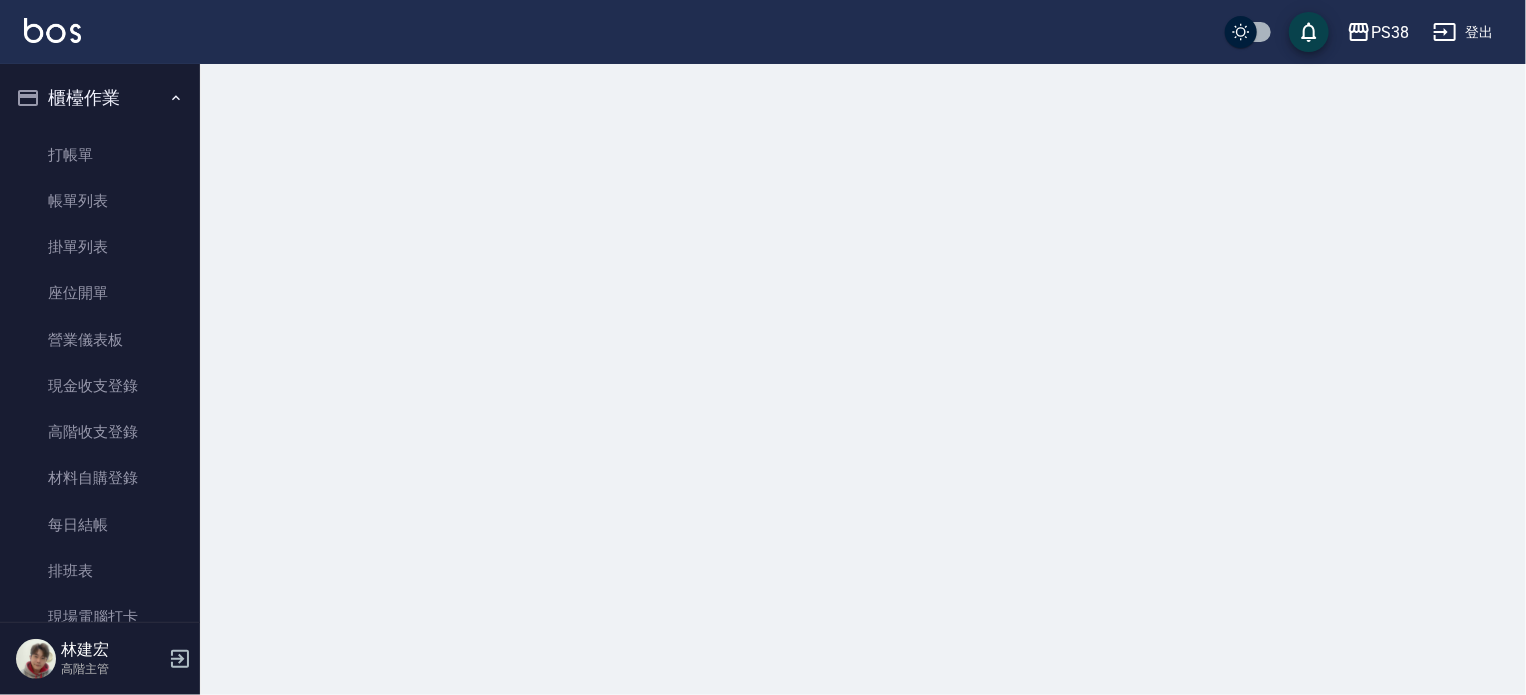 scroll, scrollTop: 0, scrollLeft: 0, axis: both 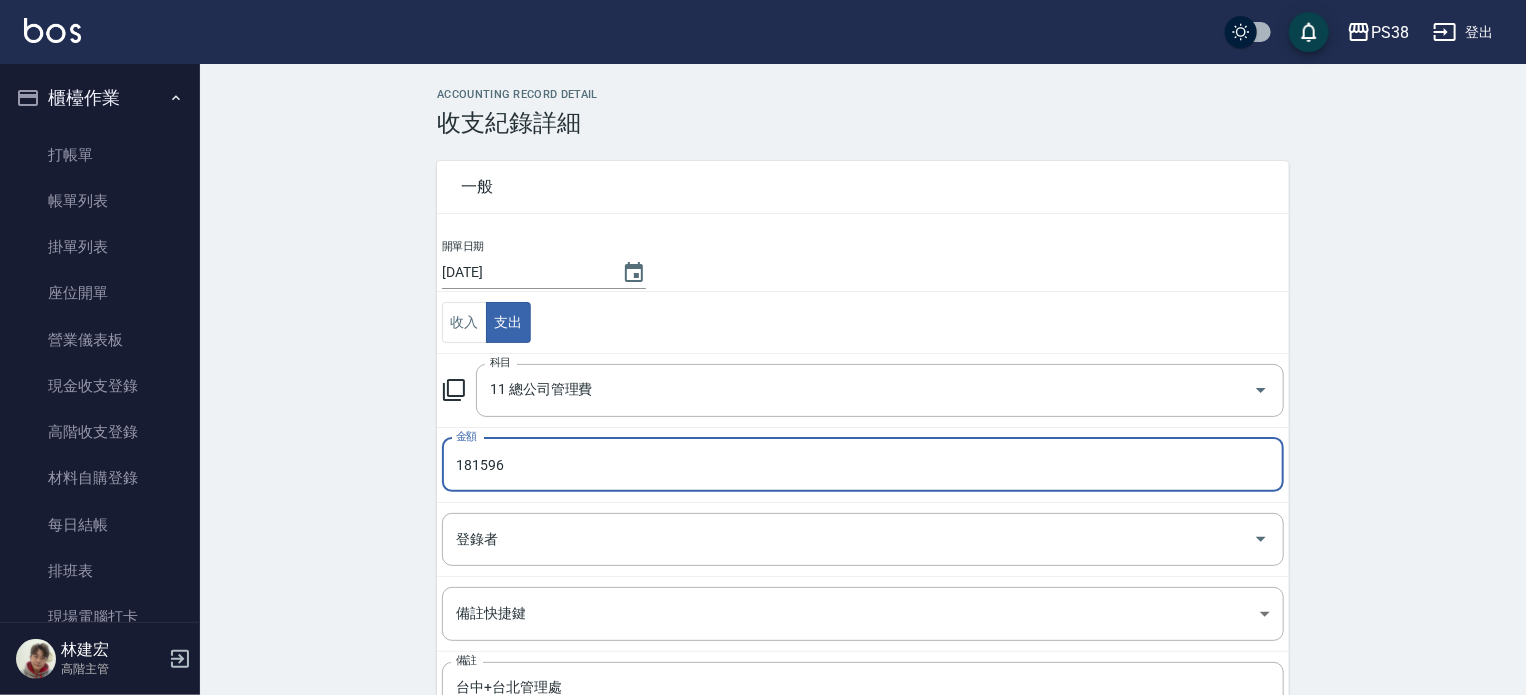 type on "181596" 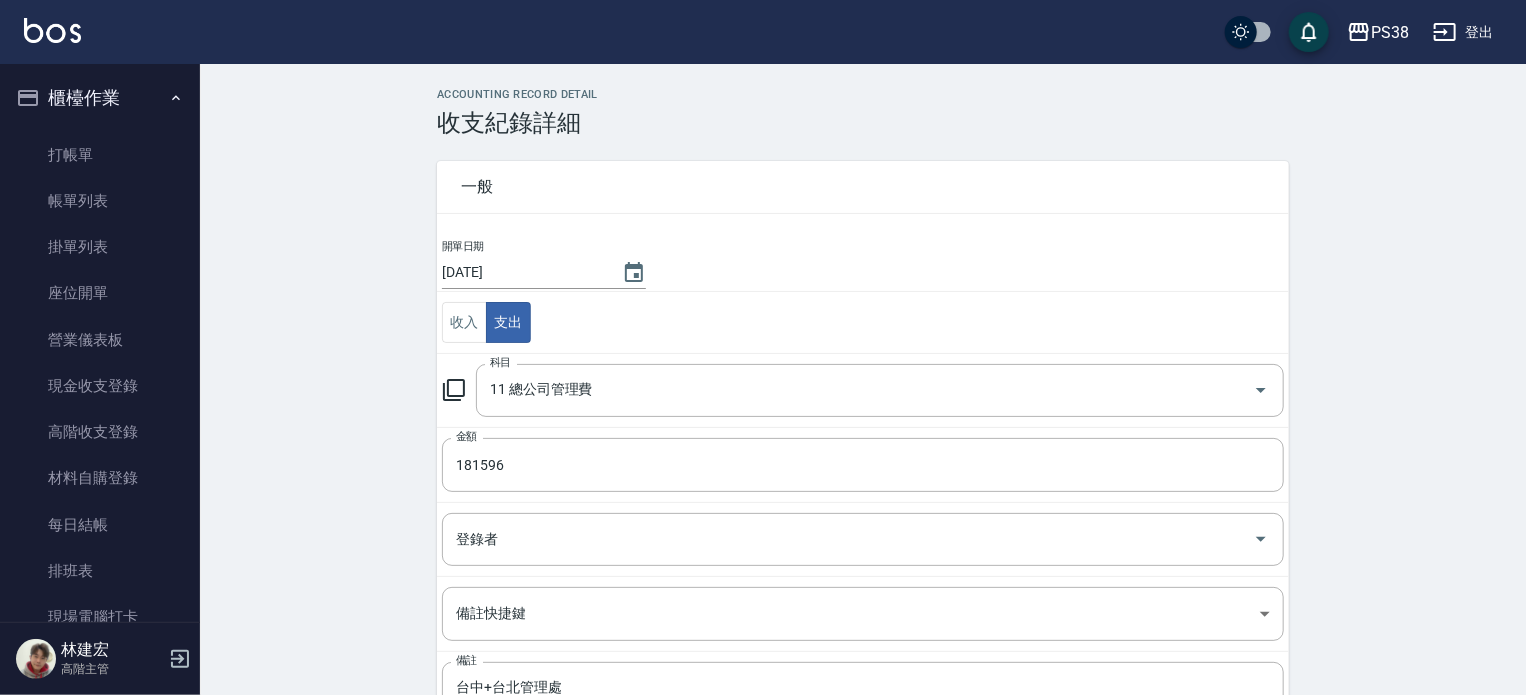 click on "ACCOUNTING RECORD DETAIL 收支紀錄詳細 一般 開單日期 2025/06/30 收入 支出 科目 11 總公司管理費 科目 金額 181596 金額 登錄者 登錄者 備註快捷鍵 ​ 備註快捷鍵 備註 台中+台北管理處 x 備註 儲存 刪除" at bounding box center [863, 473] 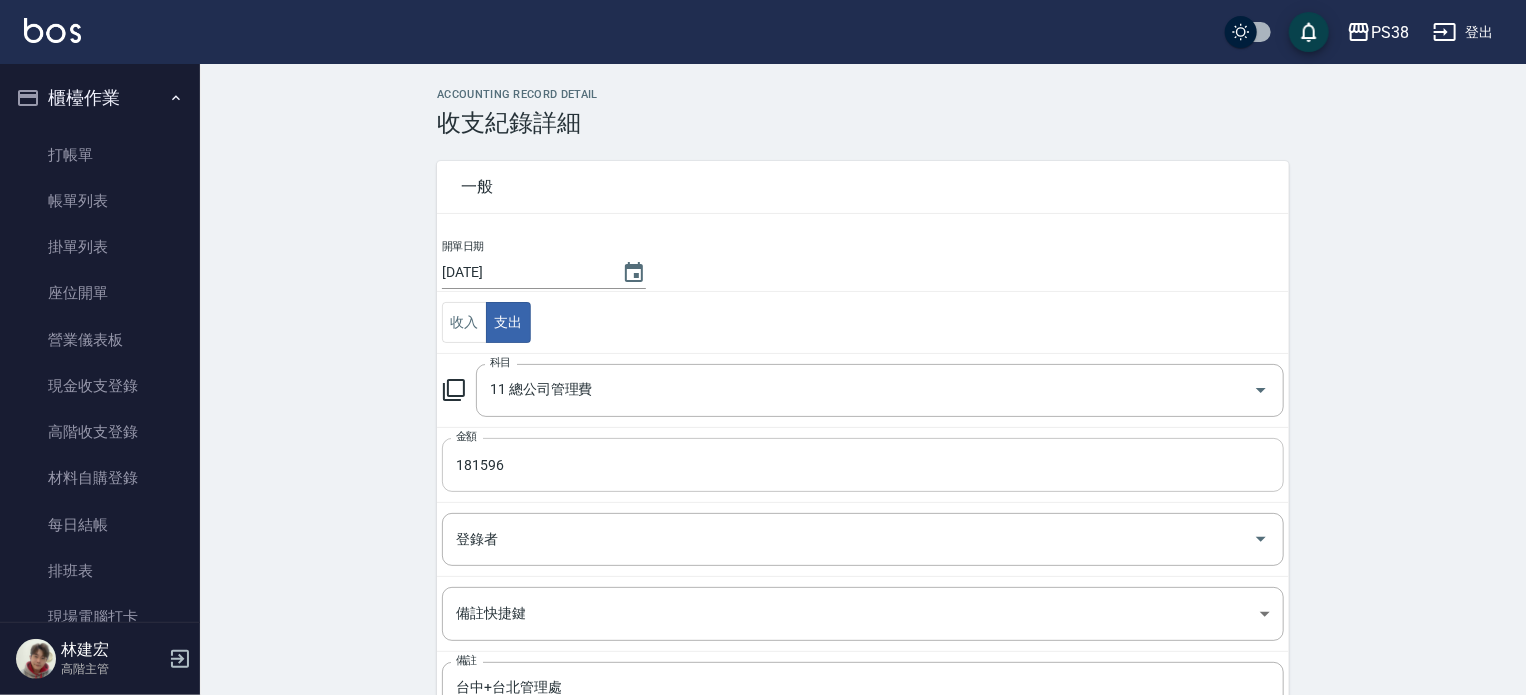 scroll, scrollTop: 161, scrollLeft: 0, axis: vertical 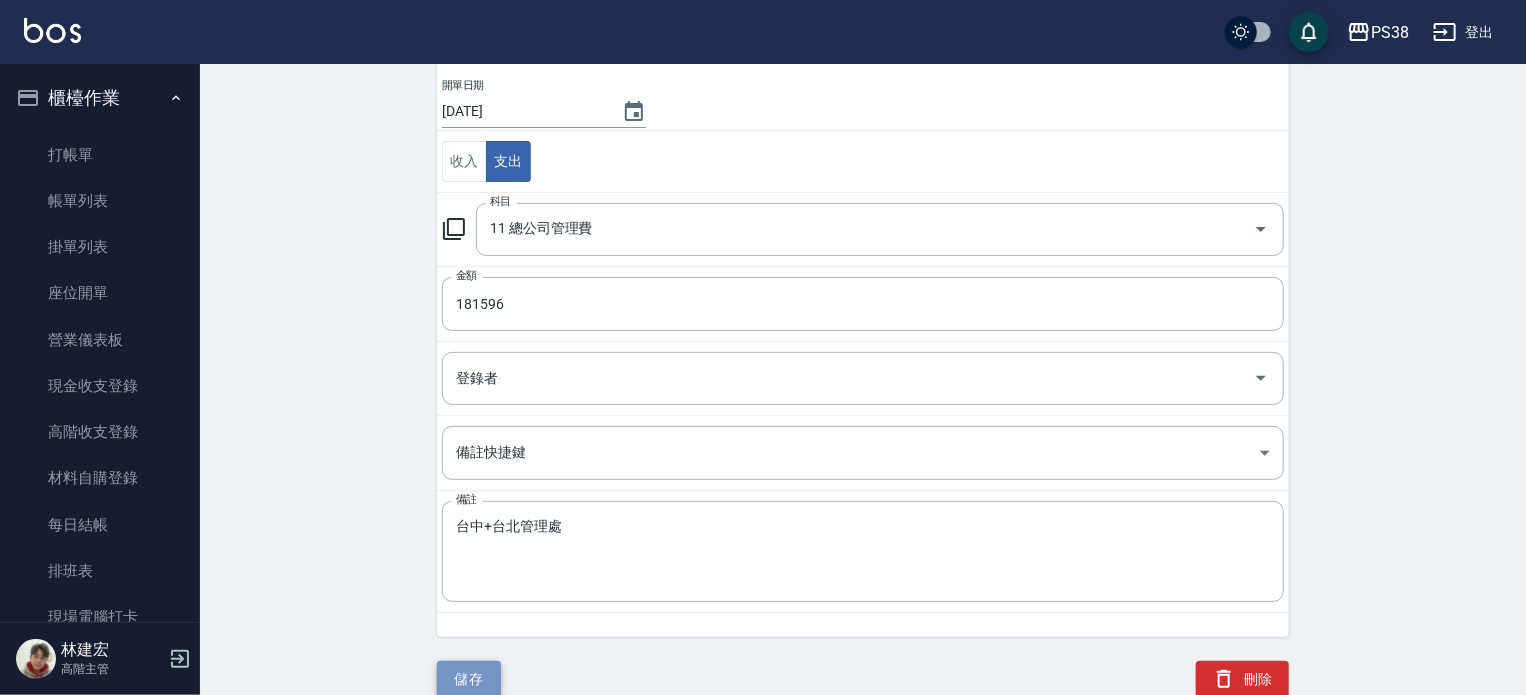 click on "儲存" at bounding box center [469, 679] 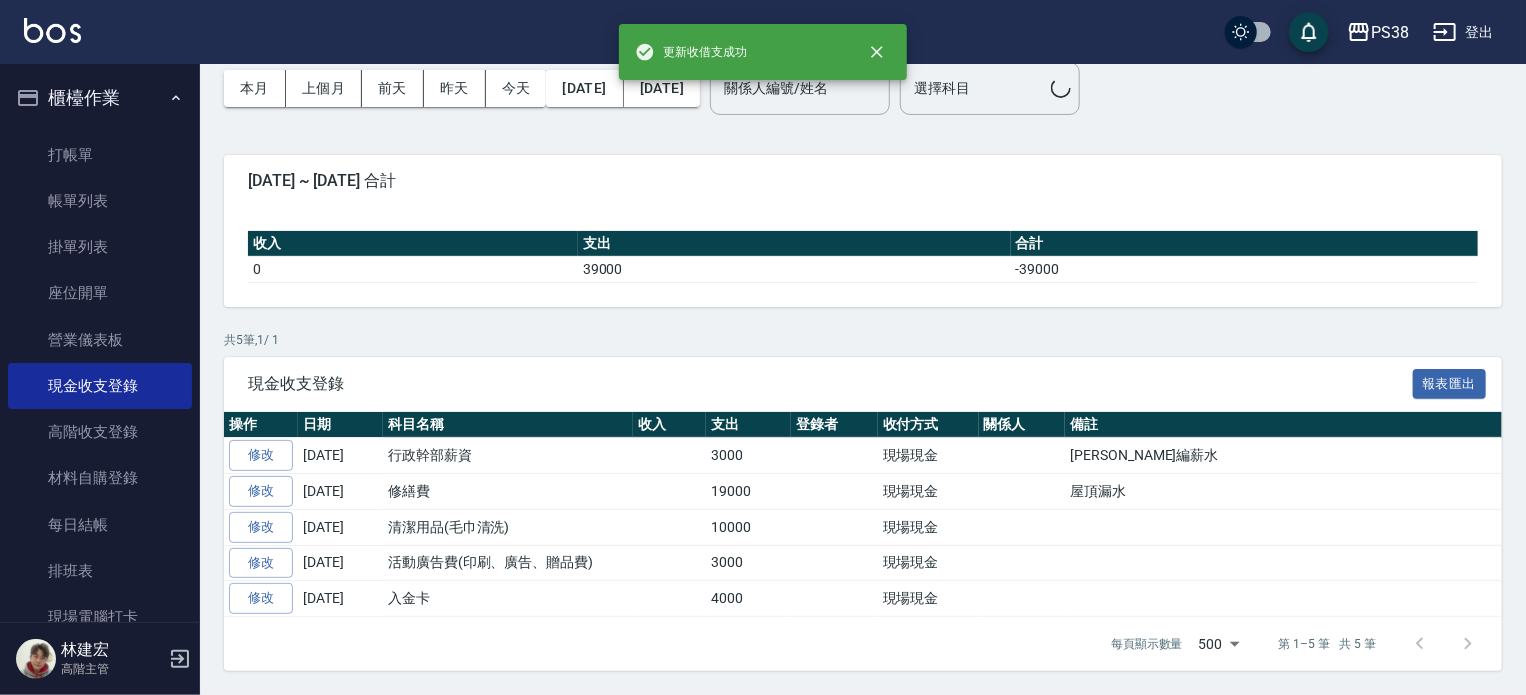 scroll, scrollTop: 0, scrollLeft: 0, axis: both 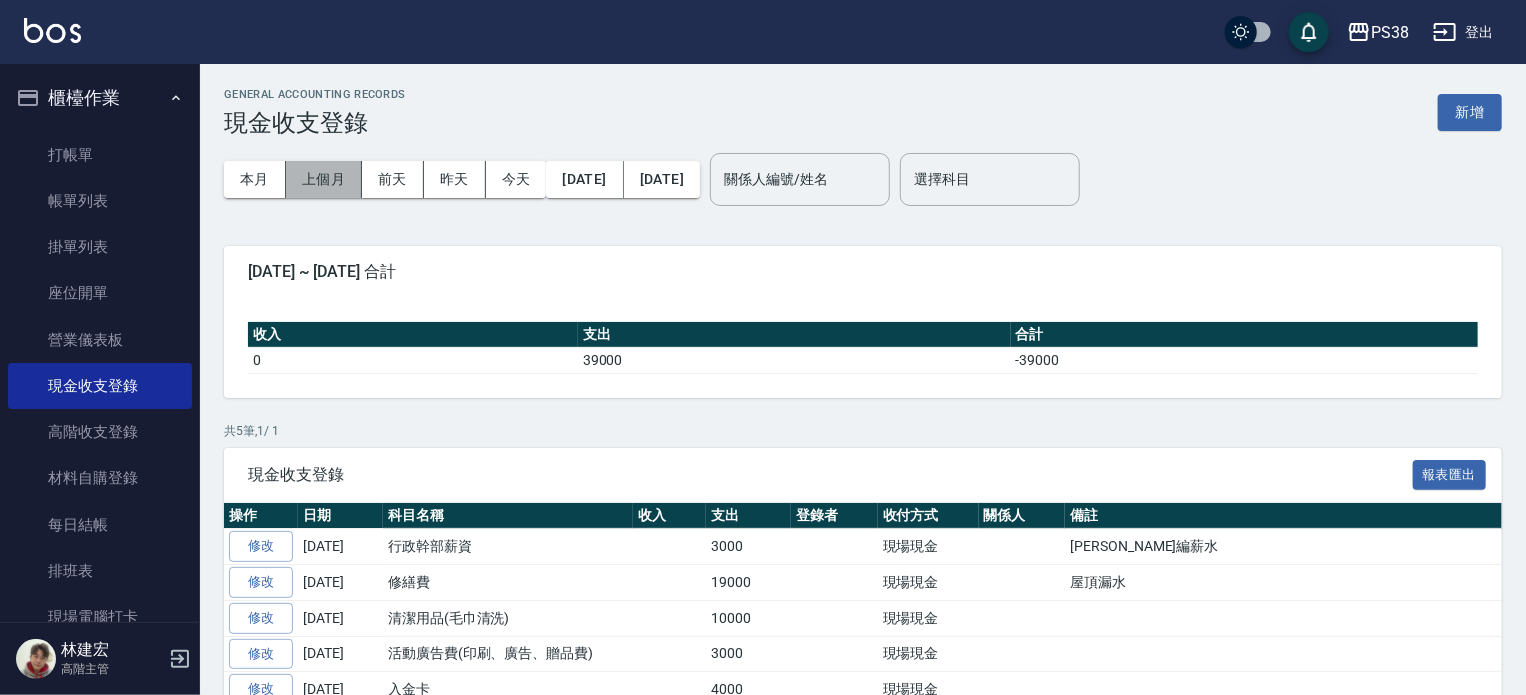 click on "上個月" at bounding box center [324, 179] 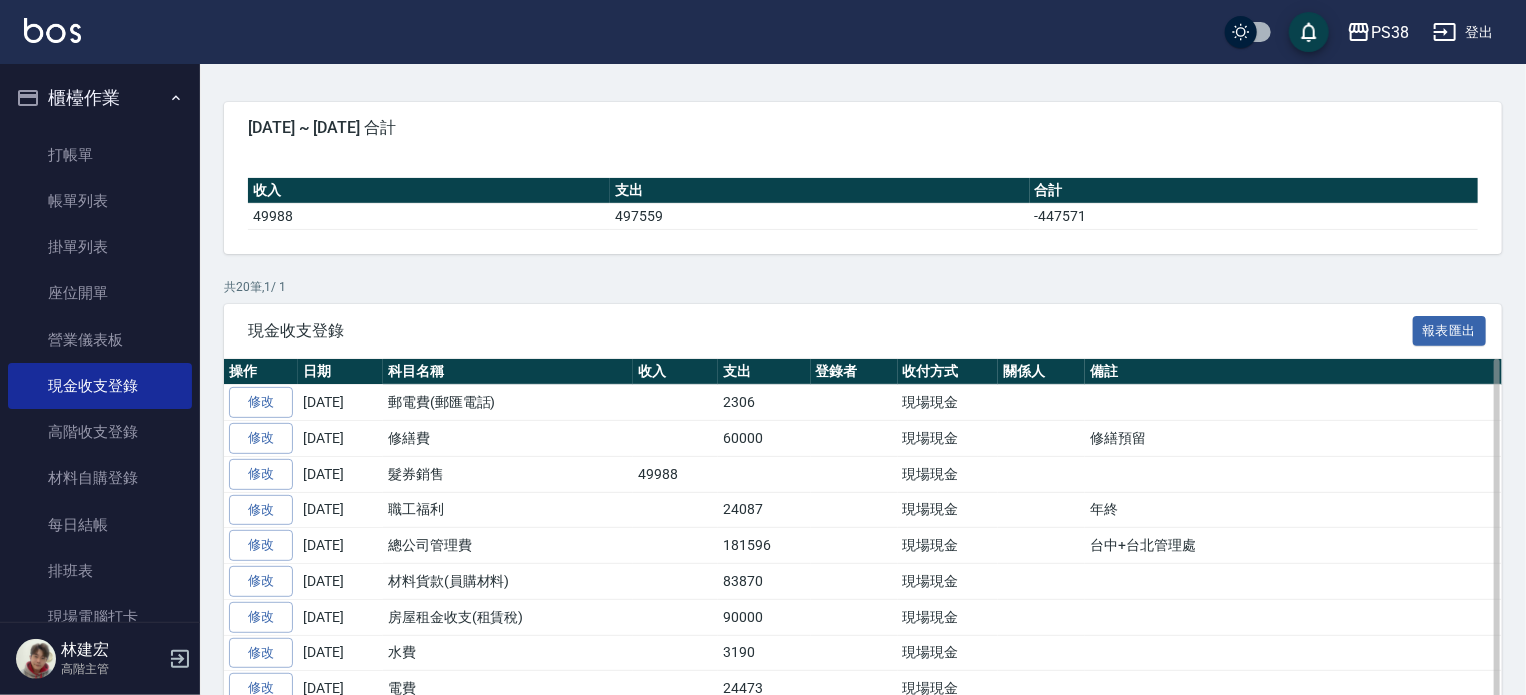 scroll, scrollTop: 191, scrollLeft: 0, axis: vertical 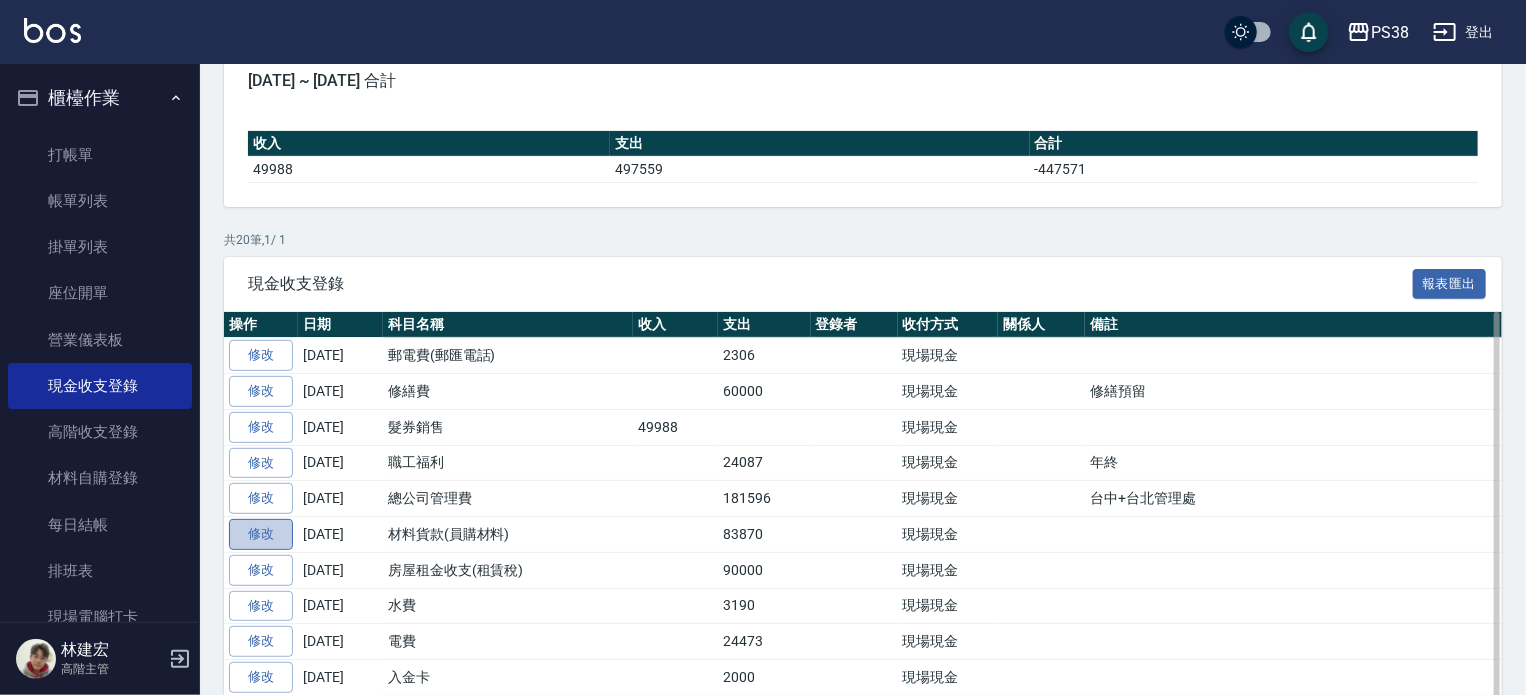 click on "修改" at bounding box center [261, 534] 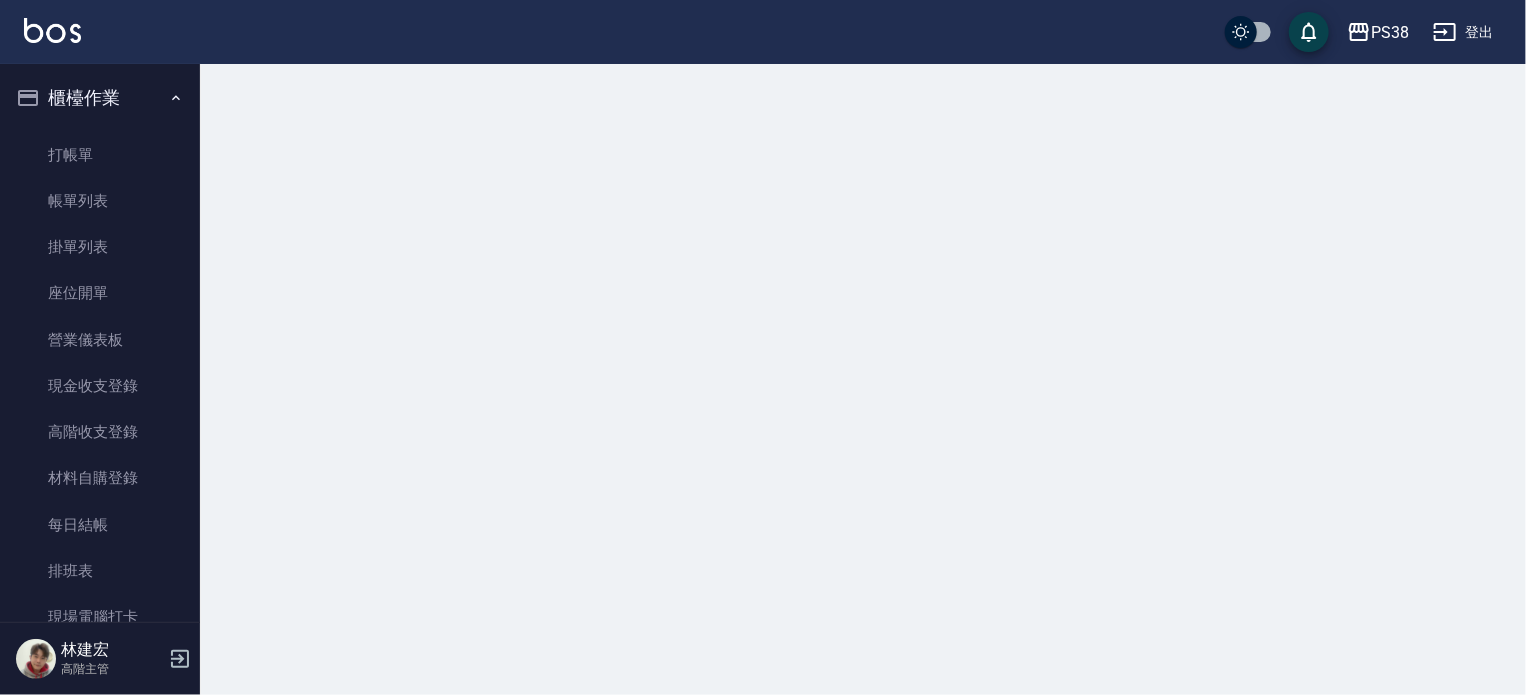 scroll, scrollTop: 0, scrollLeft: 0, axis: both 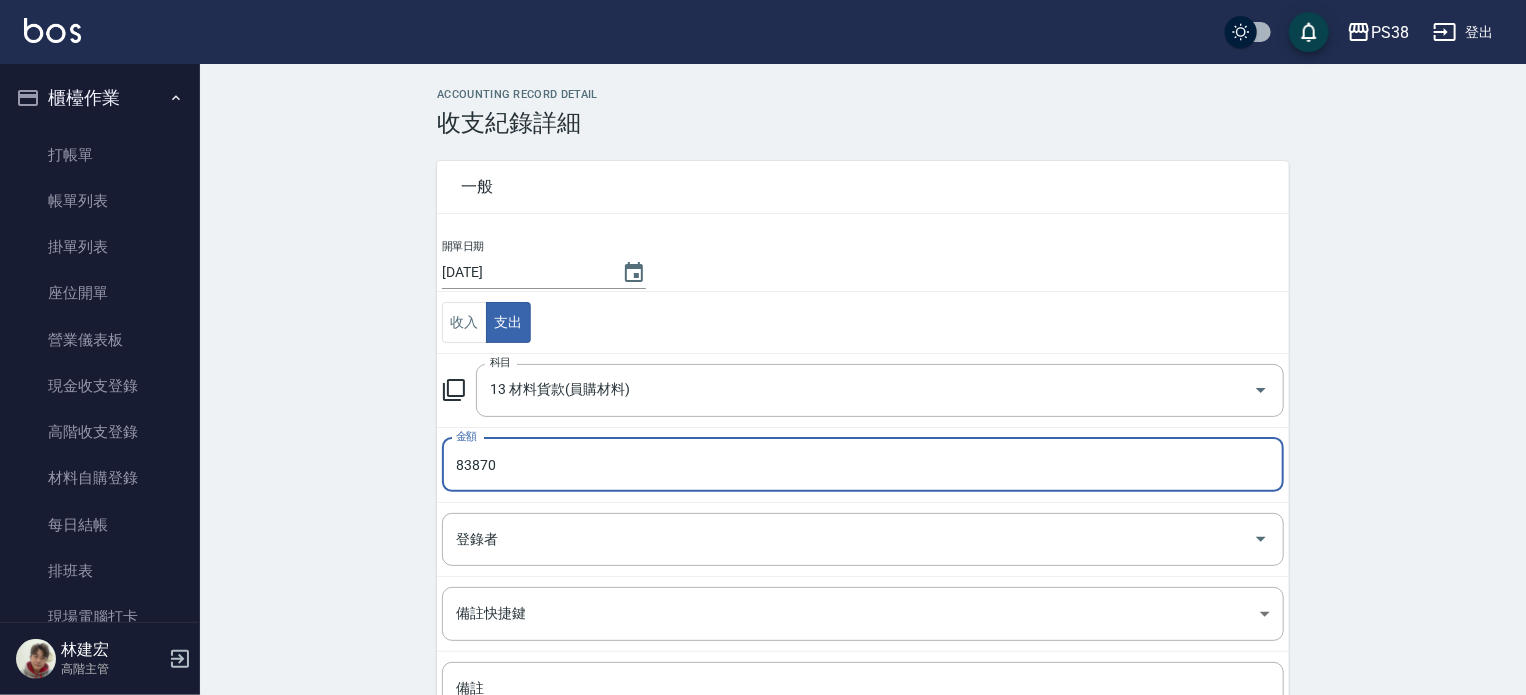 click on "83870" at bounding box center [863, 465] 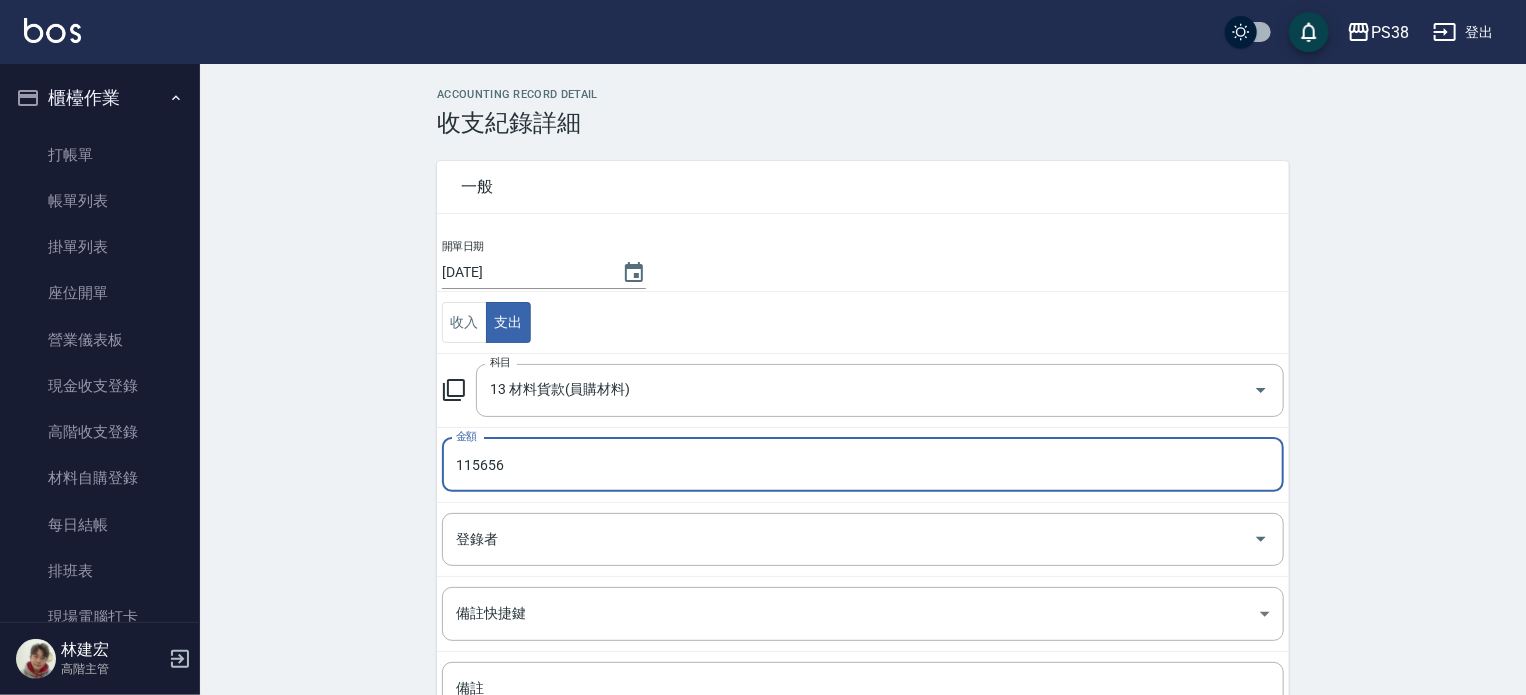 type on "115656" 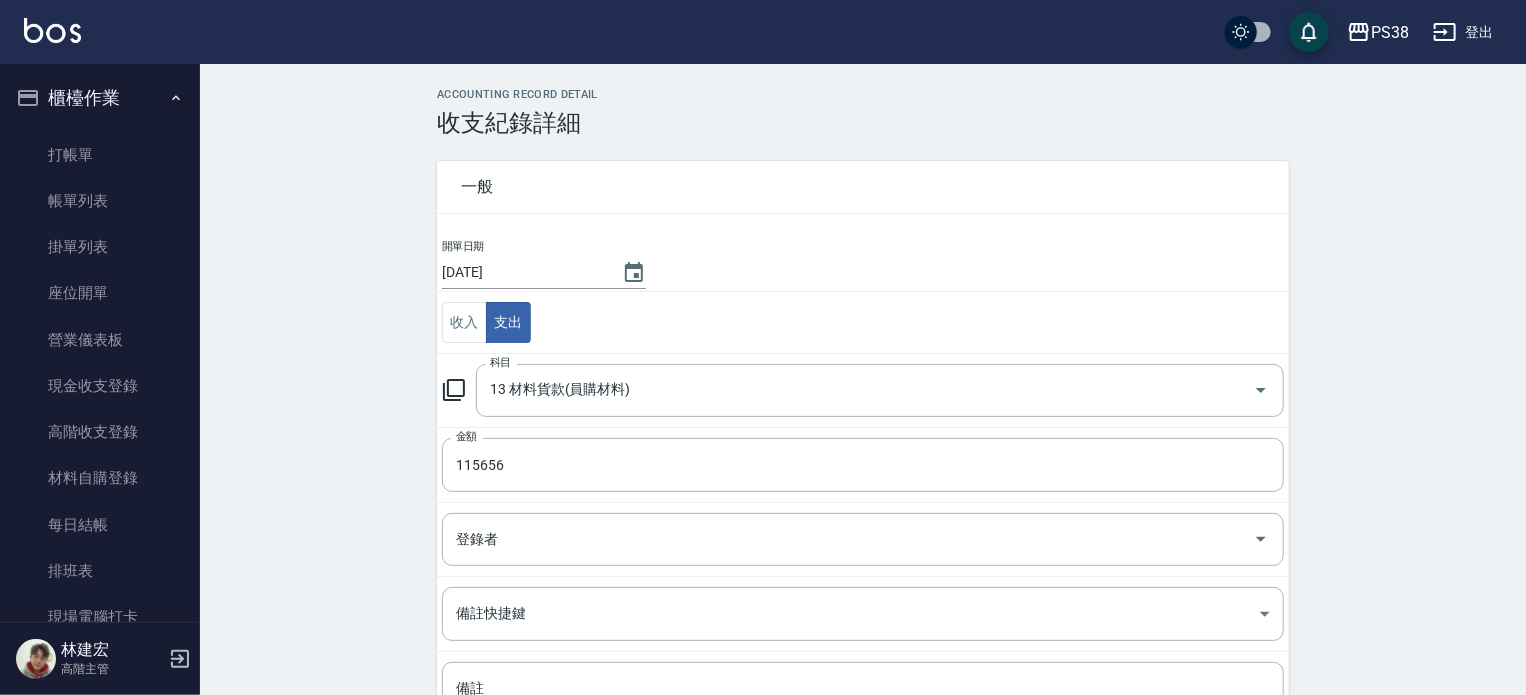 click on "ACCOUNTING RECORD DETAIL 收支紀錄詳細 一般 開單日期 2025/06/30 收入 支出 科目 13 材料貨款(員購材料) 科目 金額 115656 金額 登錄者 登錄者 備註快捷鍵 ​ 備註快捷鍵 備註 x 備註 儲存 刪除" at bounding box center [863, 473] 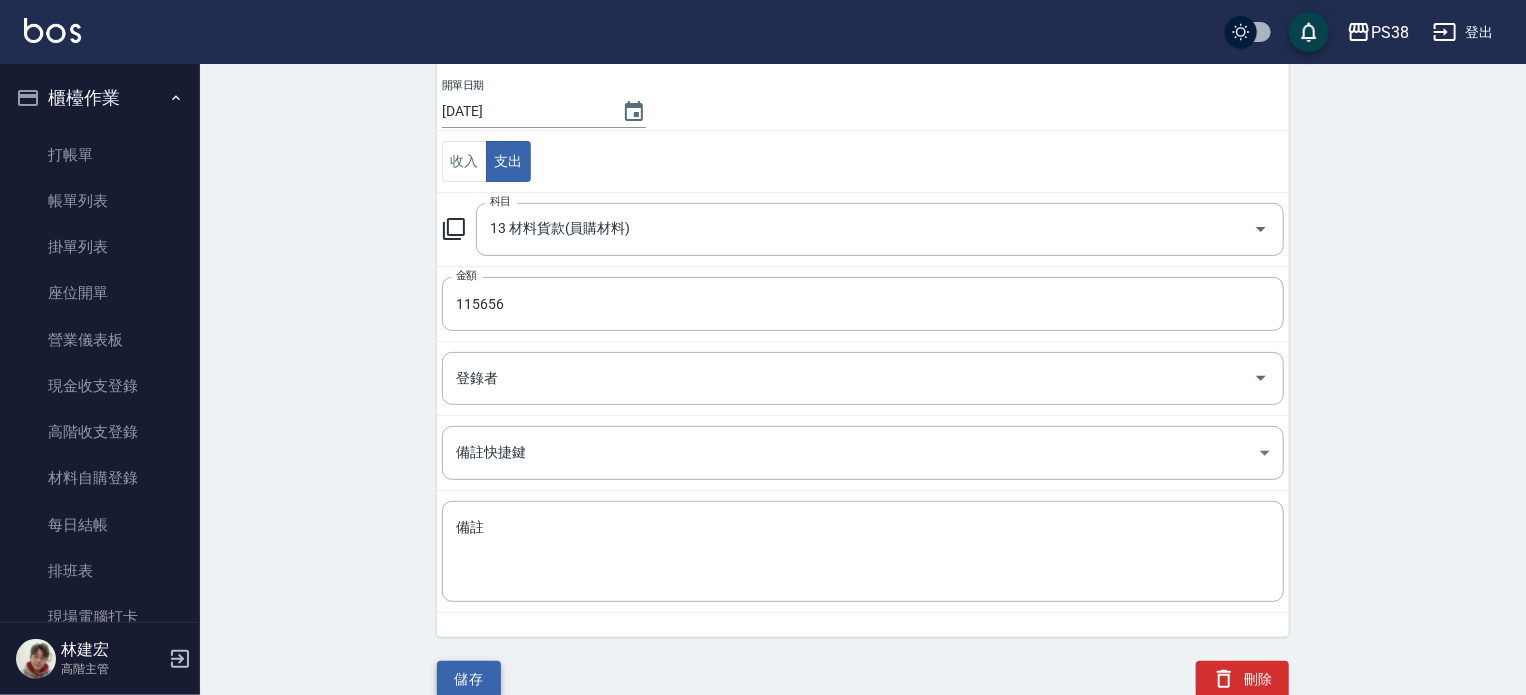 click on "儲存" at bounding box center [469, 679] 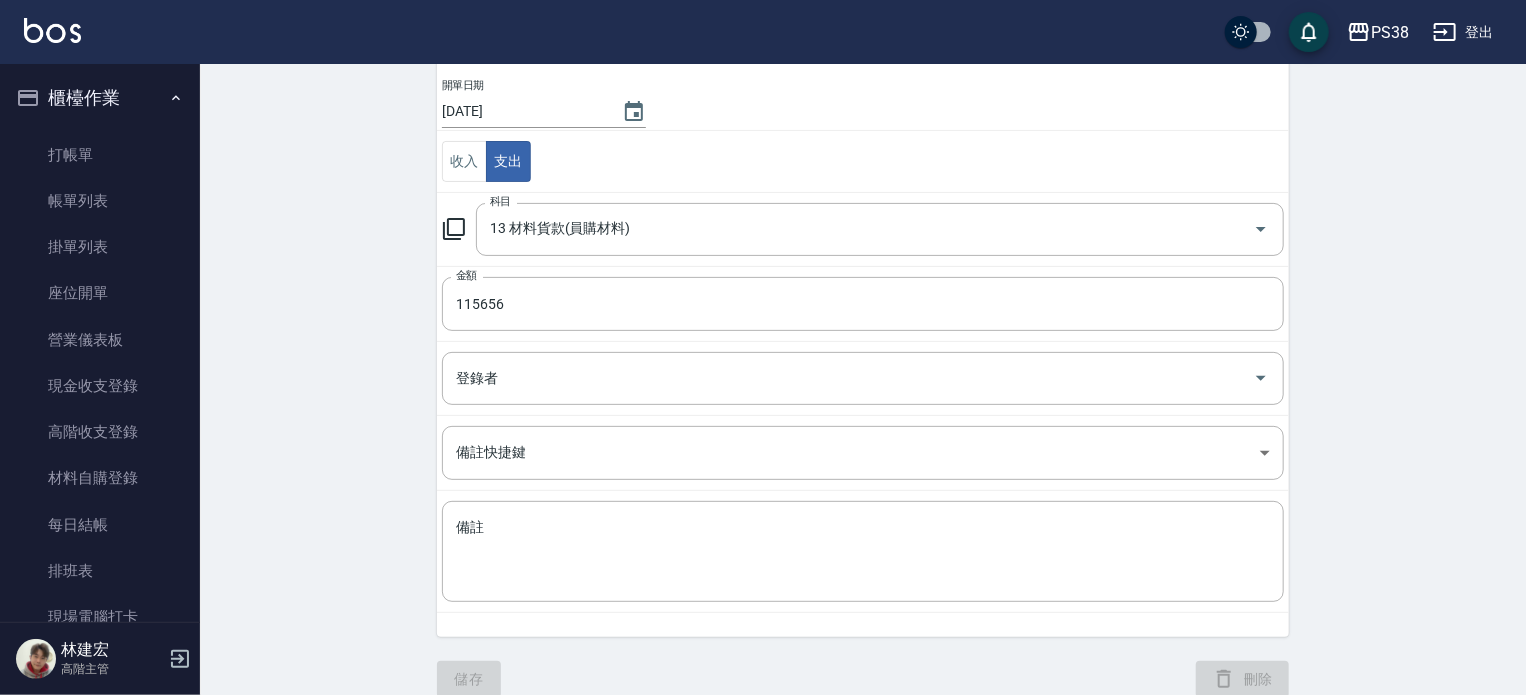scroll, scrollTop: 0, scrollLeft: 0, axis: both 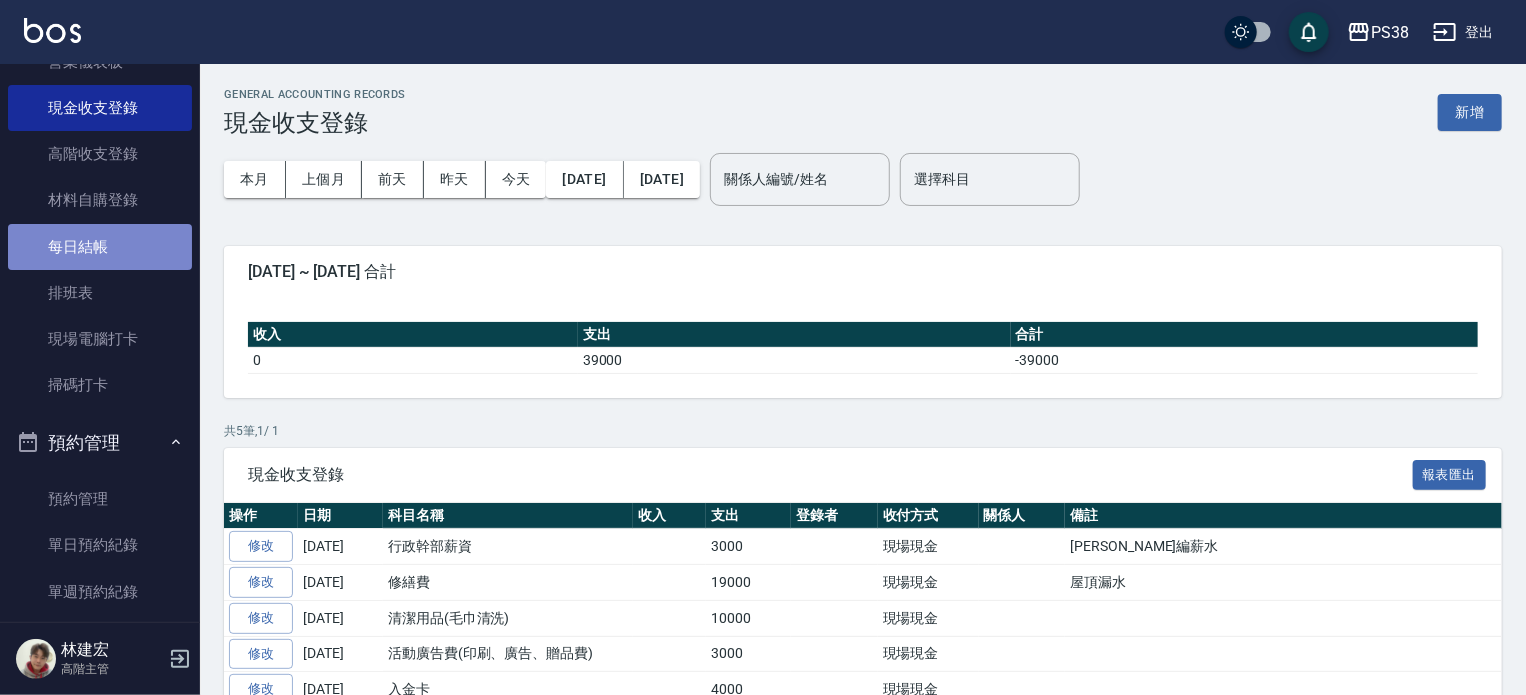 click on "每日結帳" at bounding box center [100, 247] 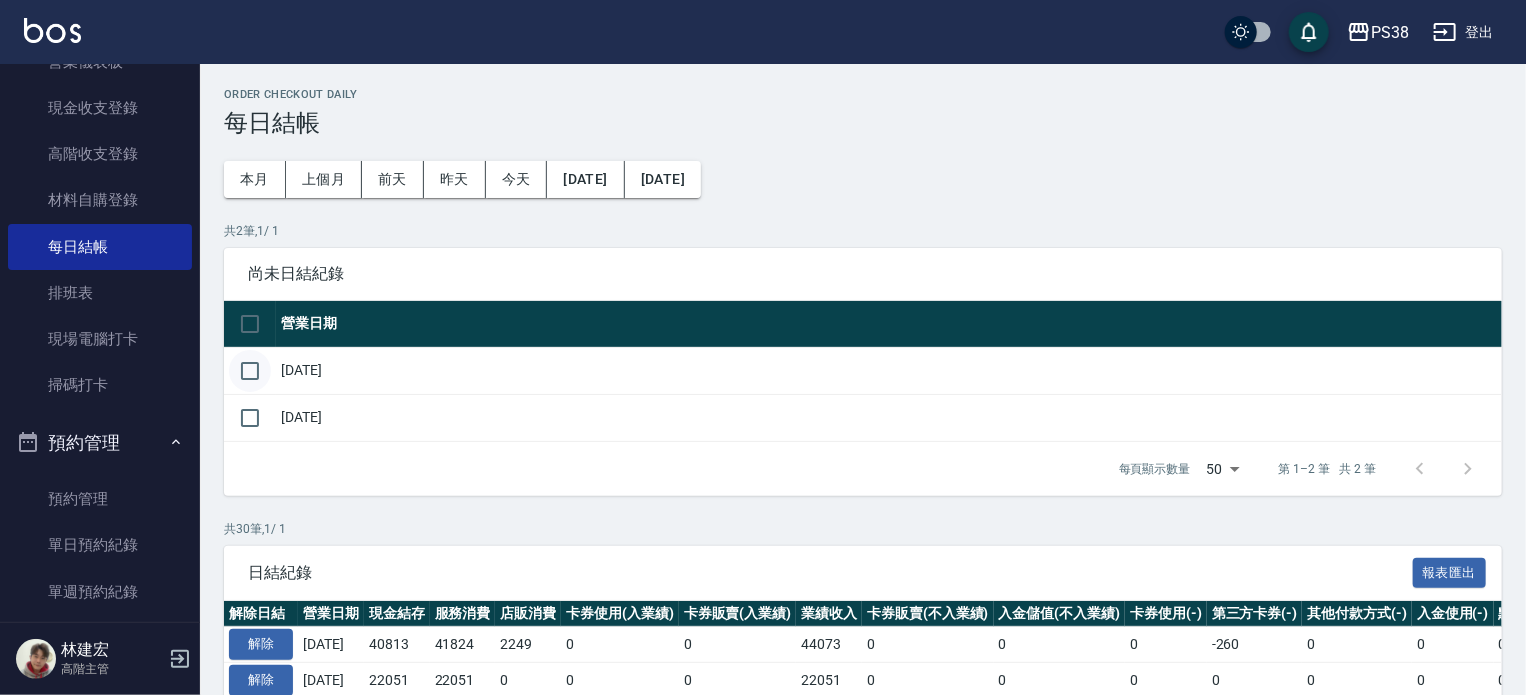 click at bounding box center [250, 371] 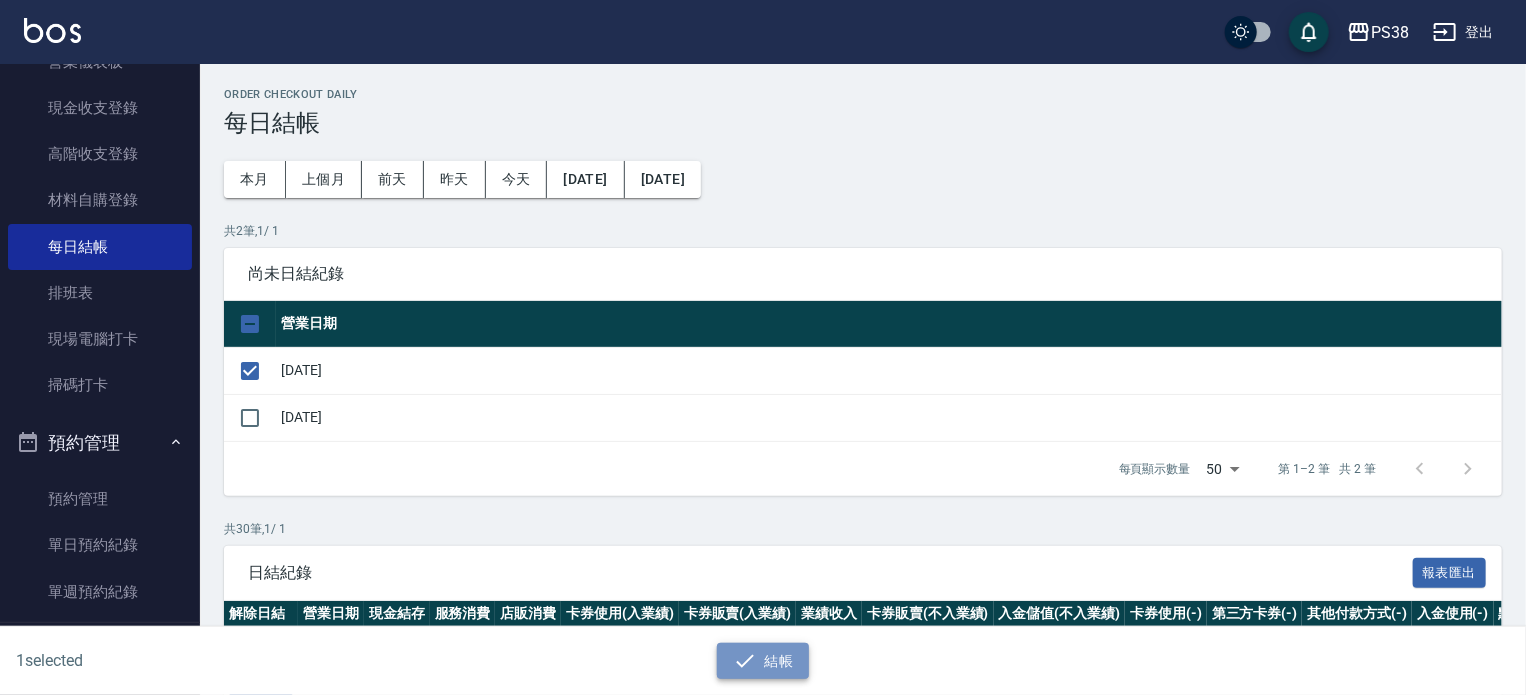click on "結帳" at bounding box center (763, 661) 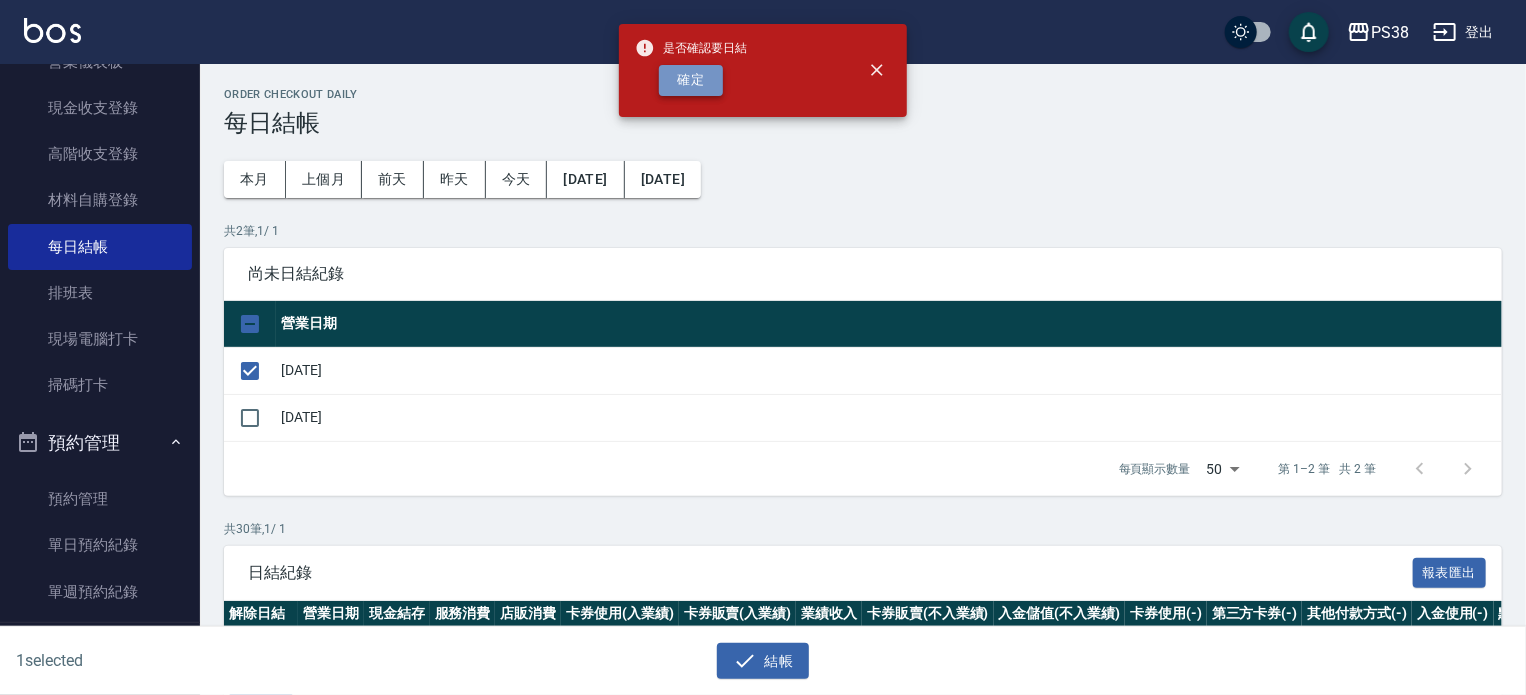 click on "確定" at bounding box center [691, 80] 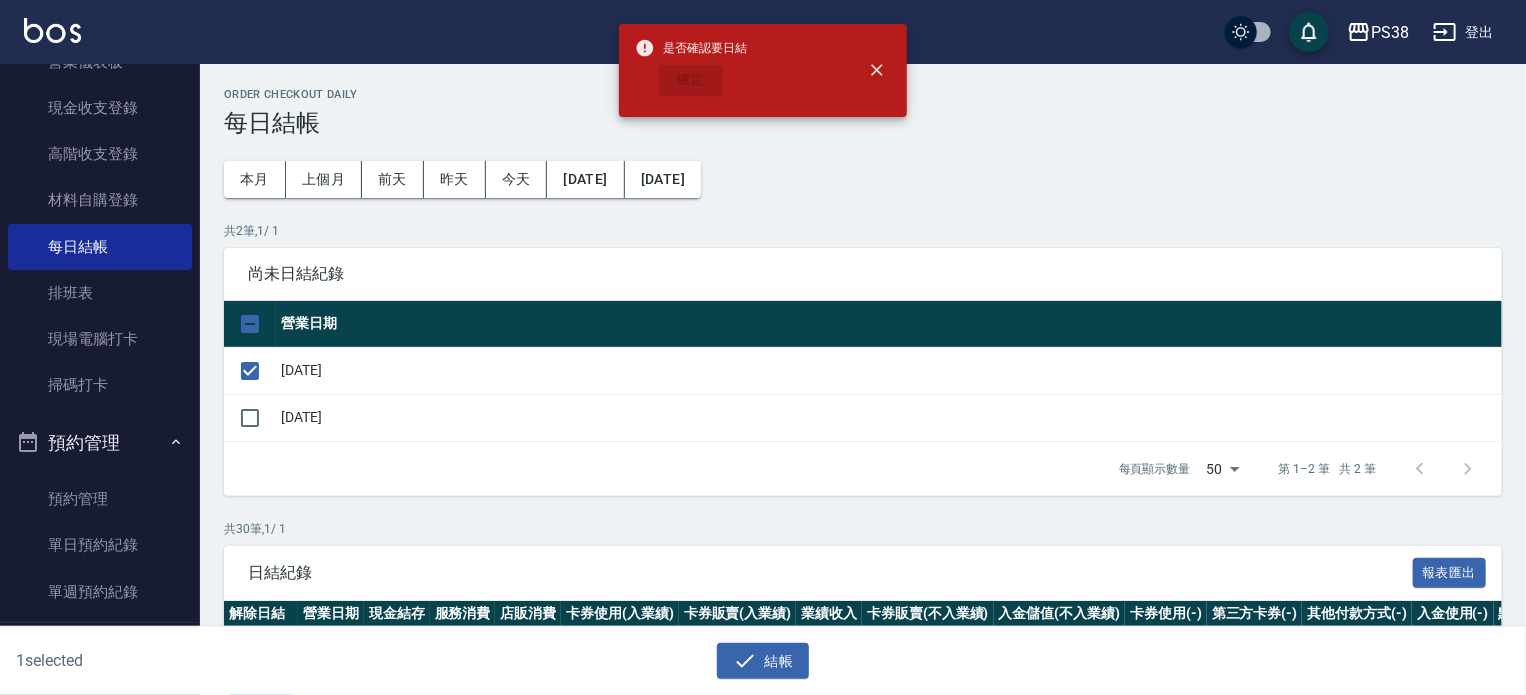 checkbox on "false" 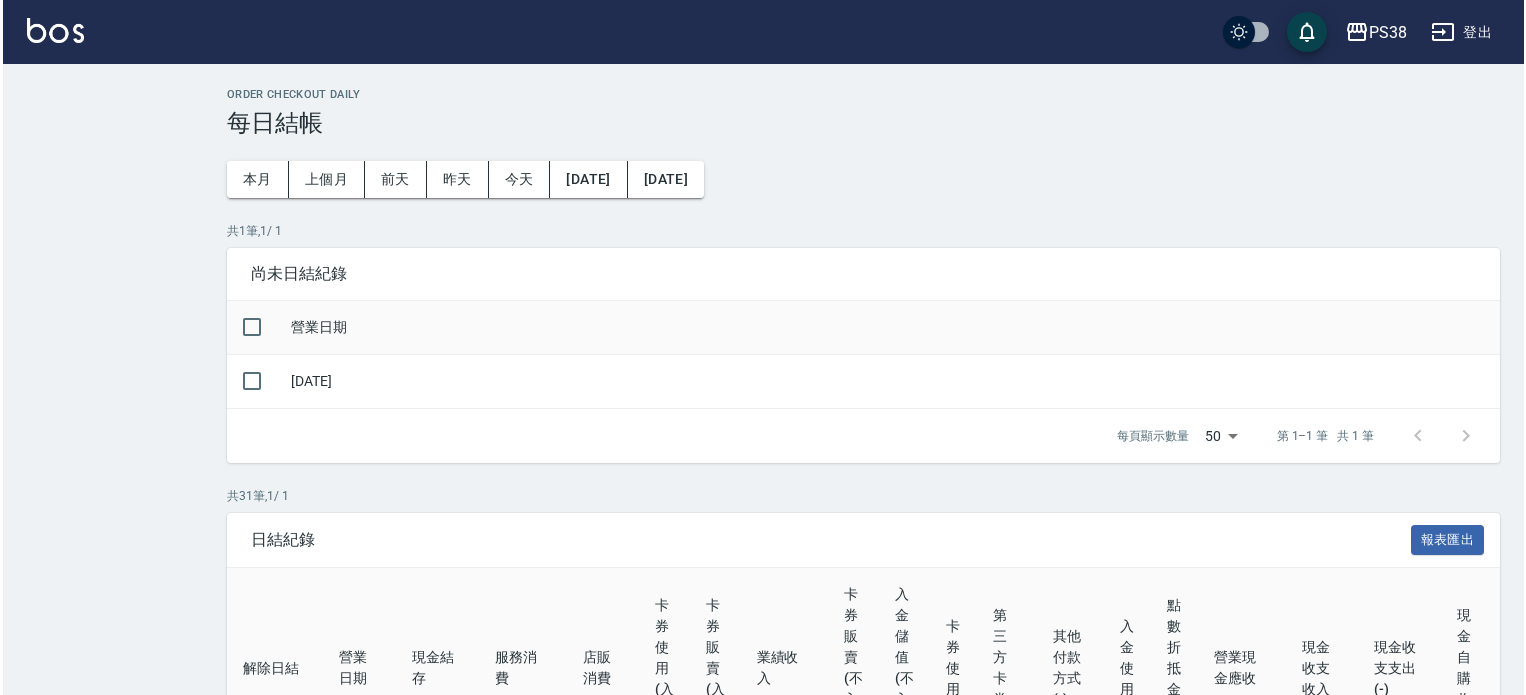 scroll, scrollTop: 0, scrollLeft: 0, axis: both 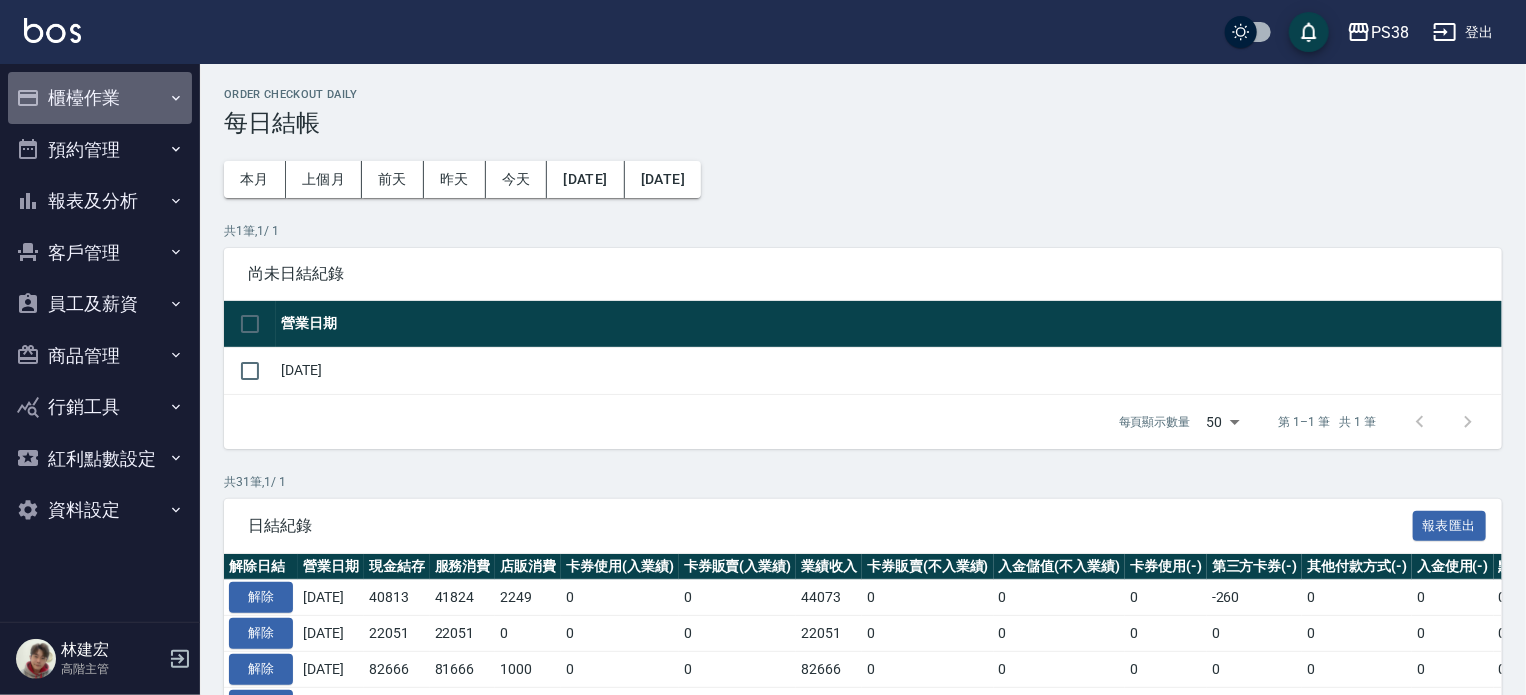 click on "櫃檯作業" at bounding box center [100, 98] 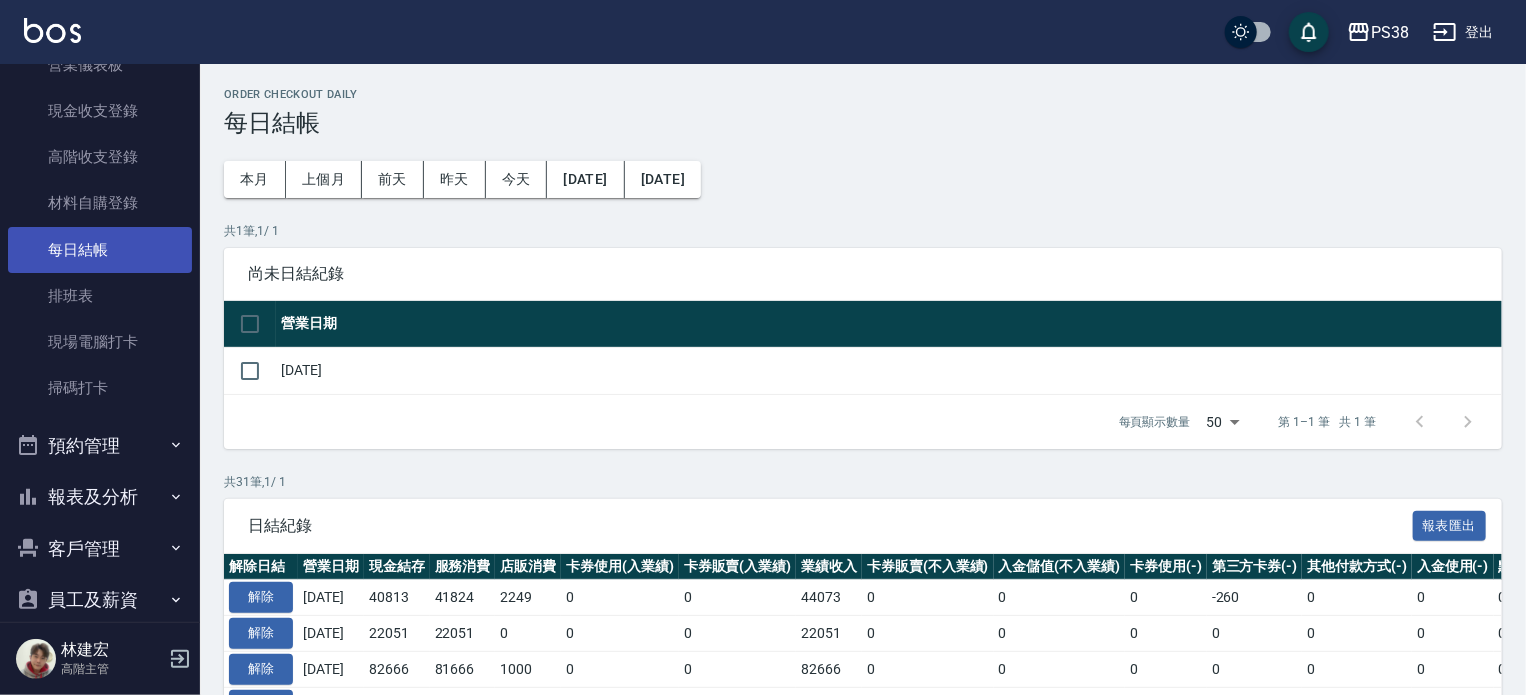 scroll, scrollTop: 330, scrollLeft: 0, axis: vertical 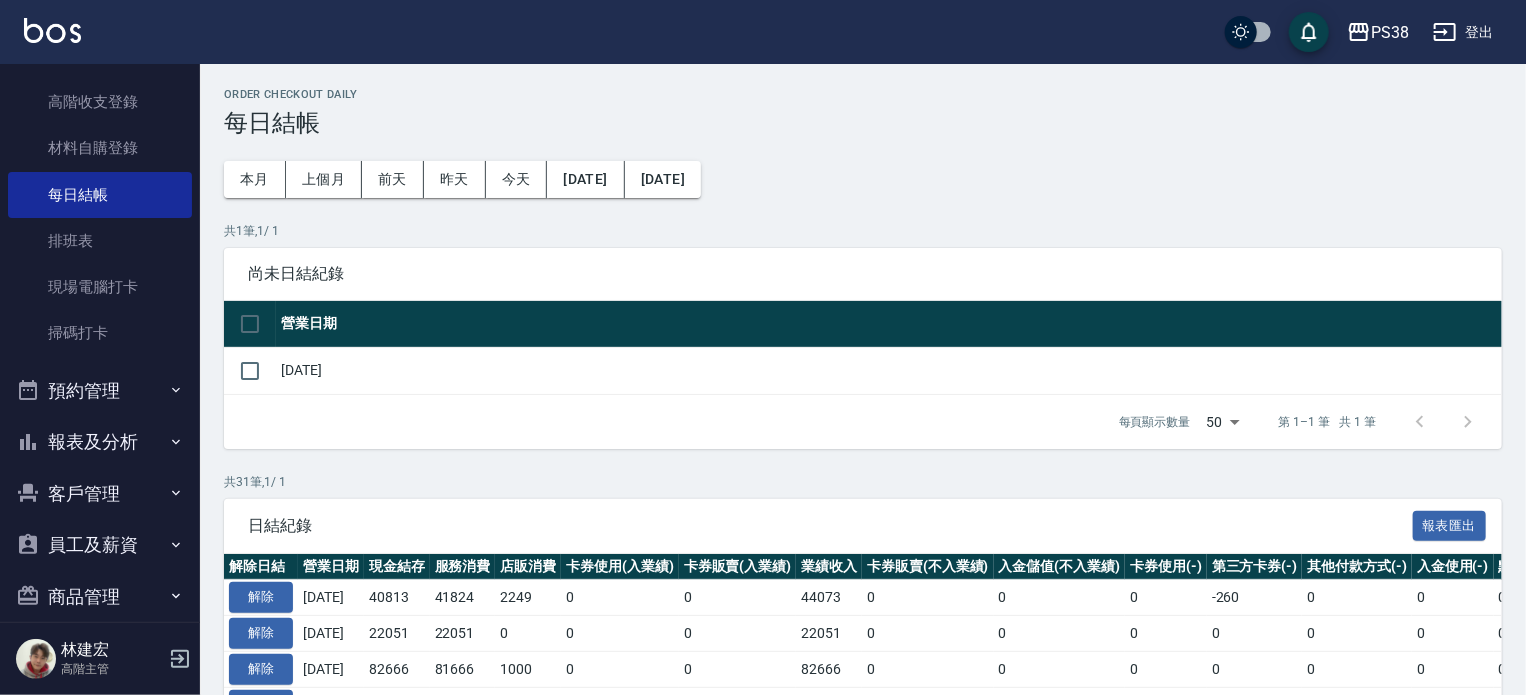 click on "報表及分析" at bounding box center [100, 442] 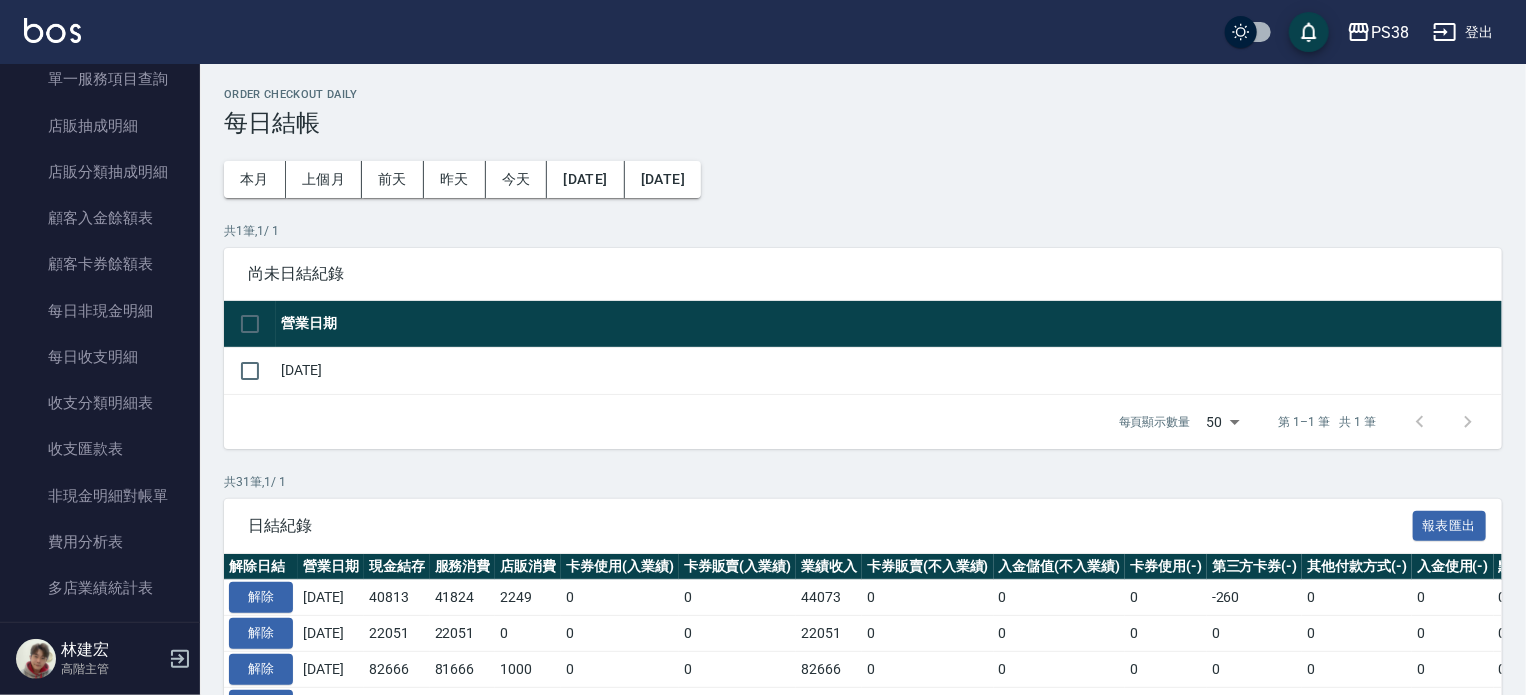 scroll, scrollTop: 2126, scrollLeft: 0, axis: vertical 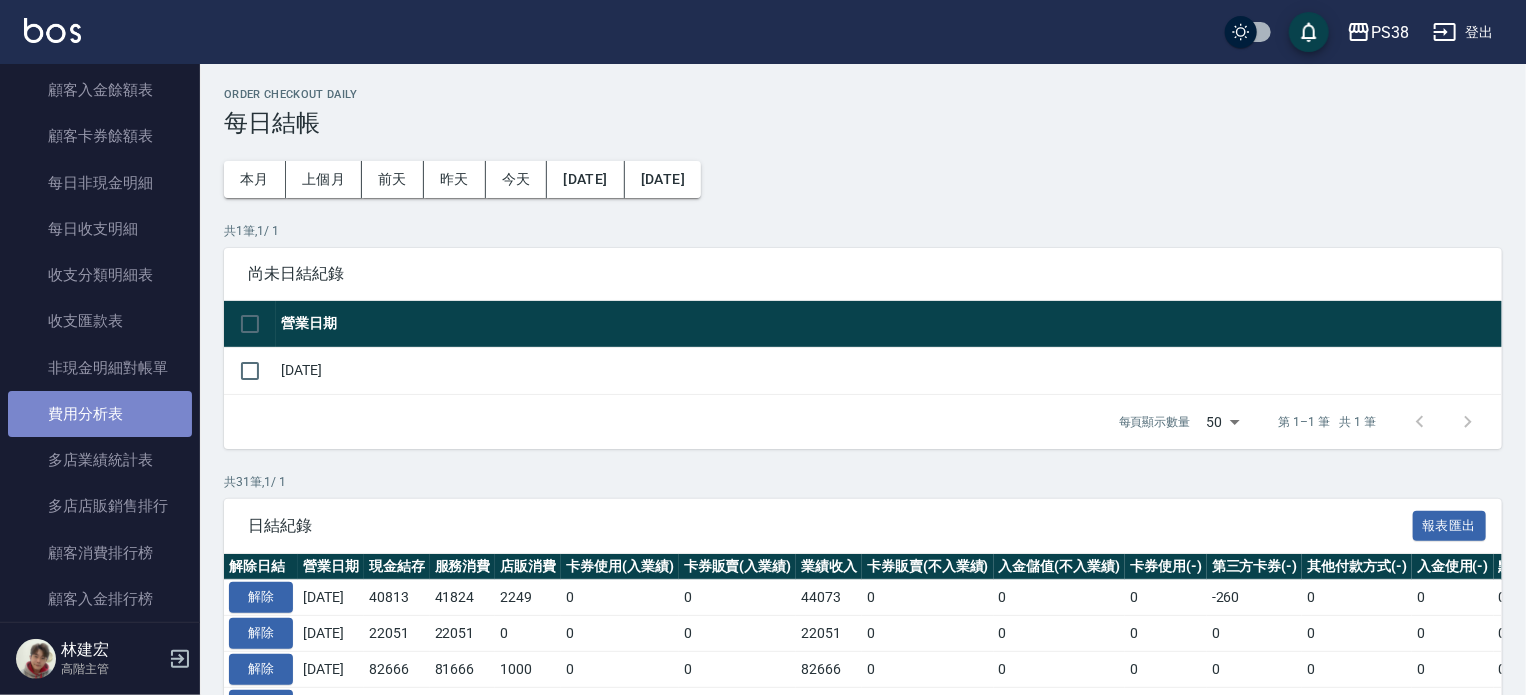 click on "費用分析表" at bounding box center (100, 414) 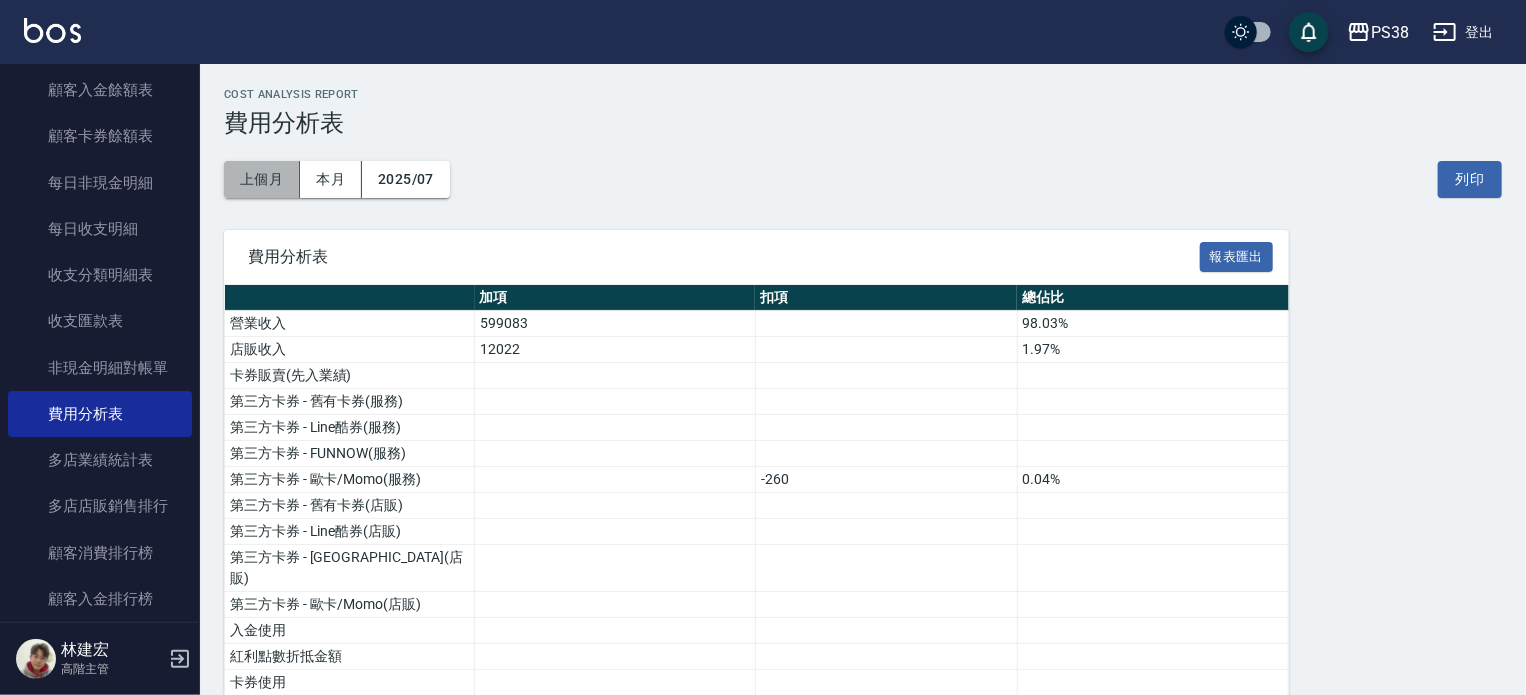 click on "上個月" at bounding box center [262, 179] 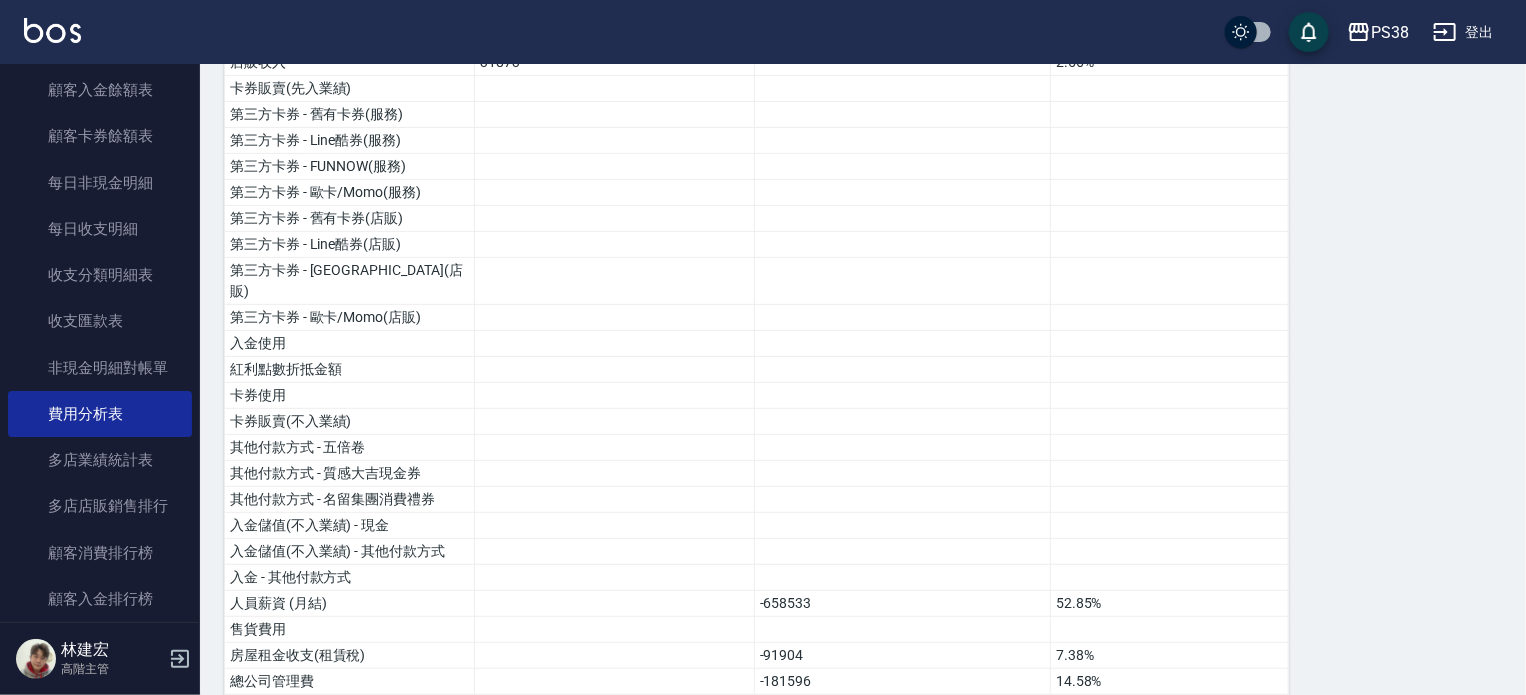 scroll, scrollTop: 551, scrollLeft: 0, axis: vertical 